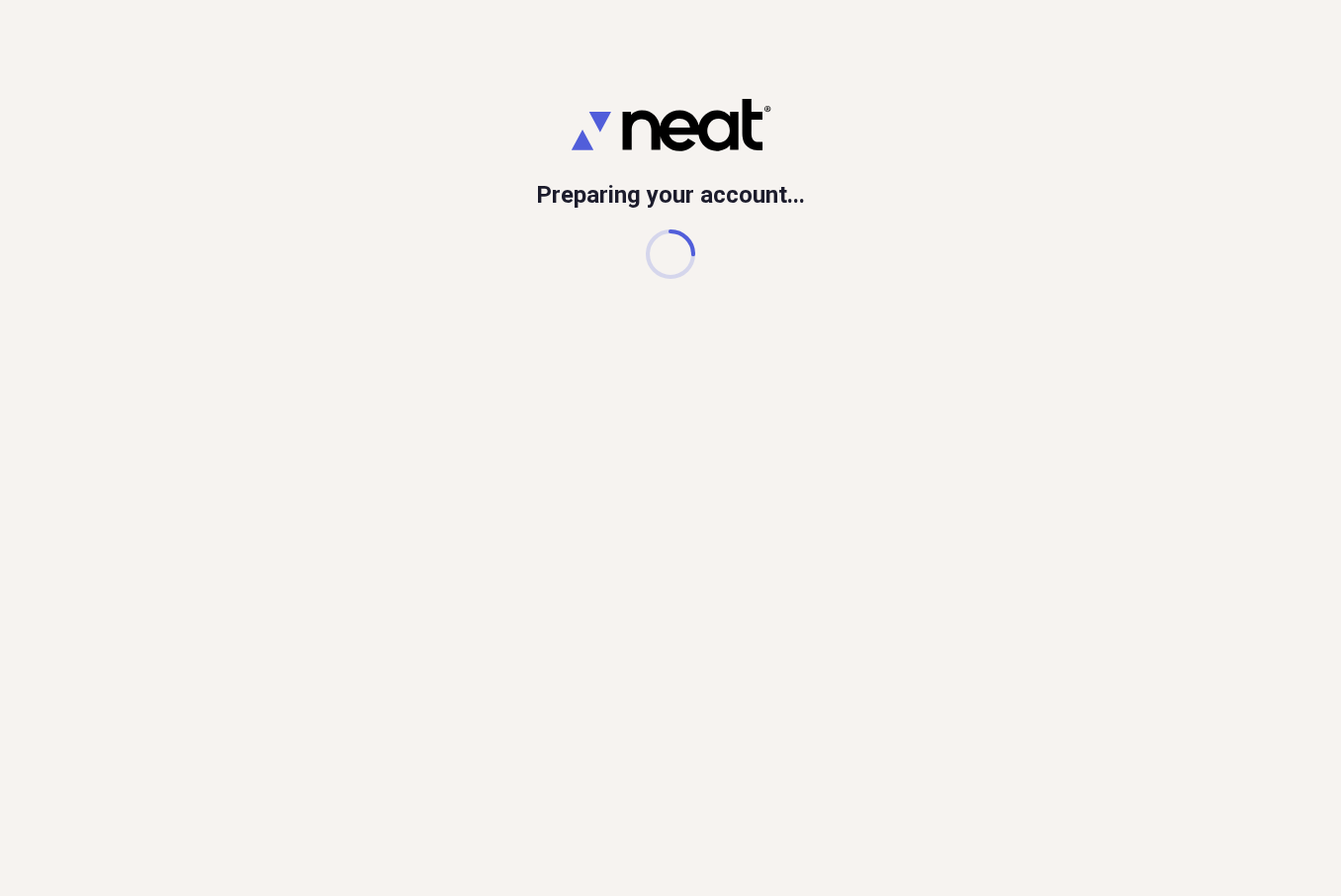 scroll, scrollTop: 0, scrollLeft: 0, axis: both 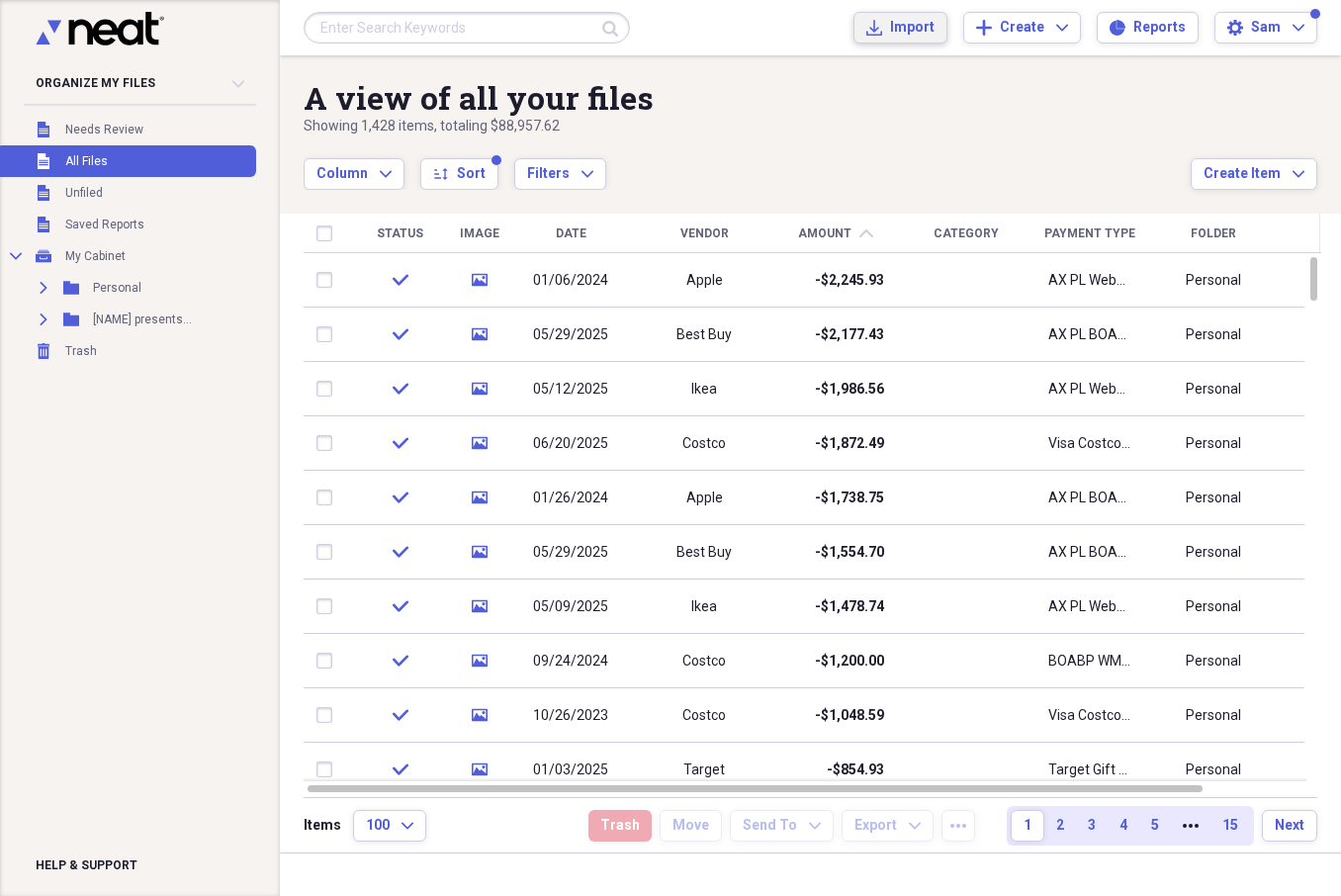 click on "Import" at bounding box center [912, 28] 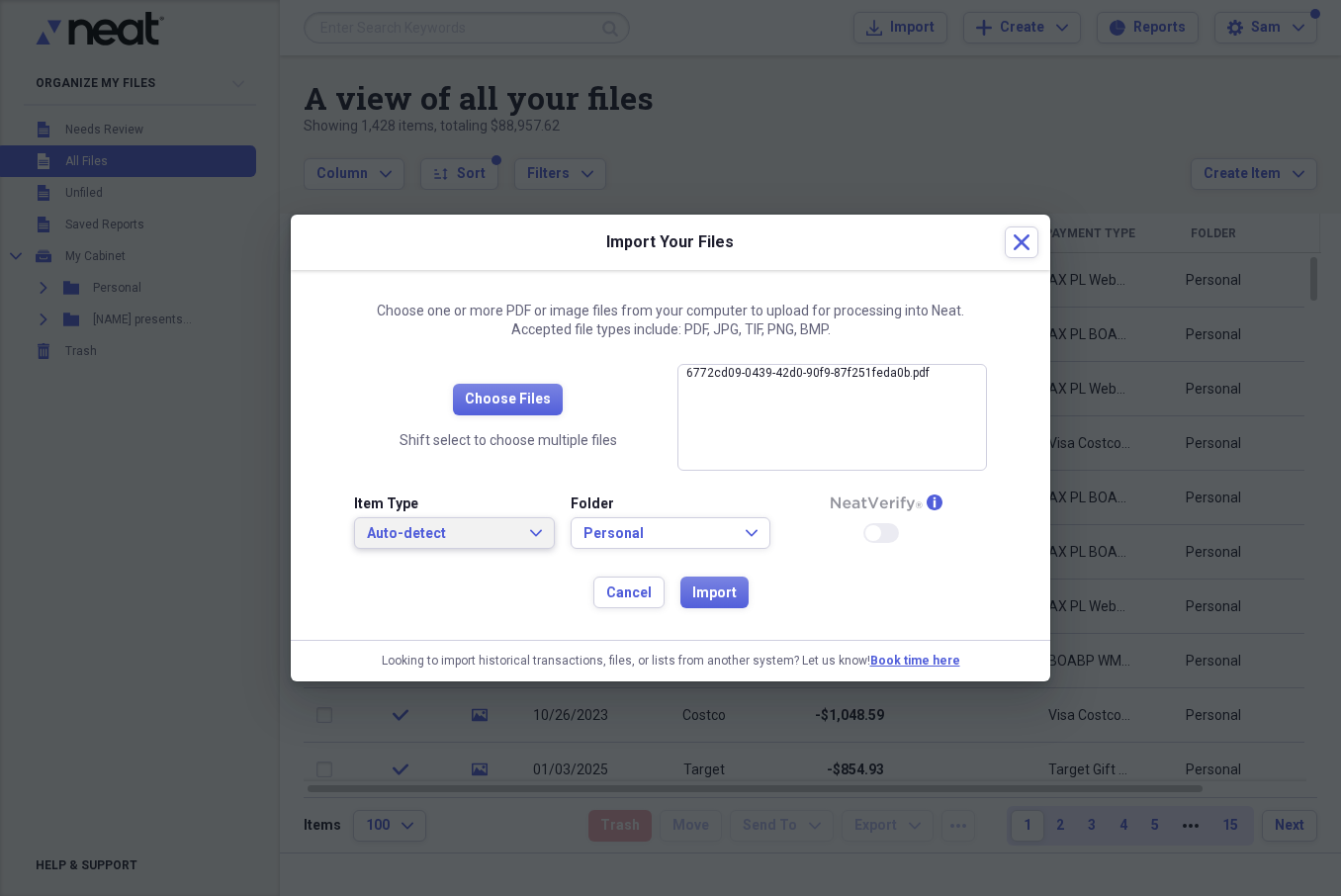click on "Auto-detect Expand" at bounding box center [454, 534] 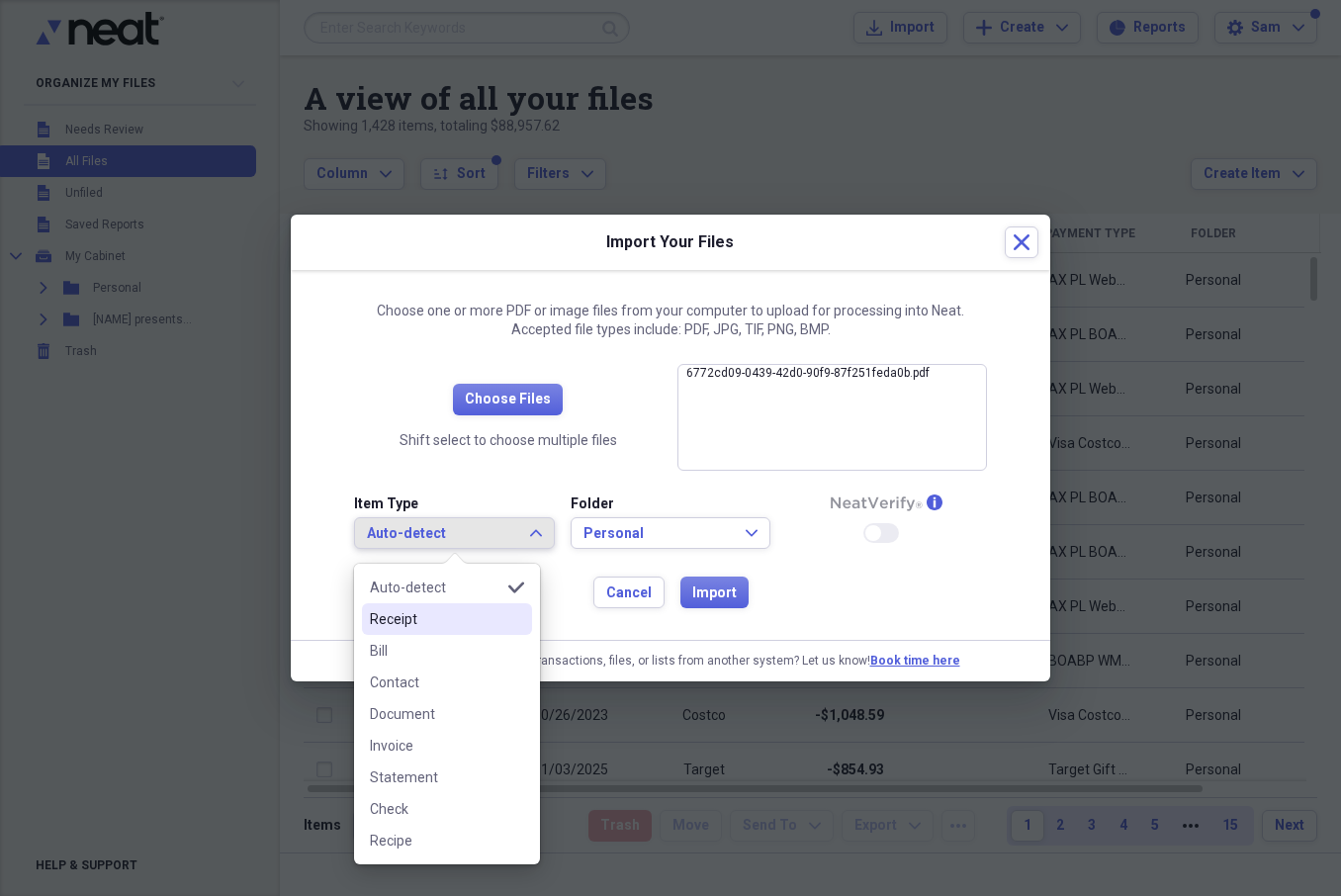 click on "Receipt" at bounding box center (435, 619) 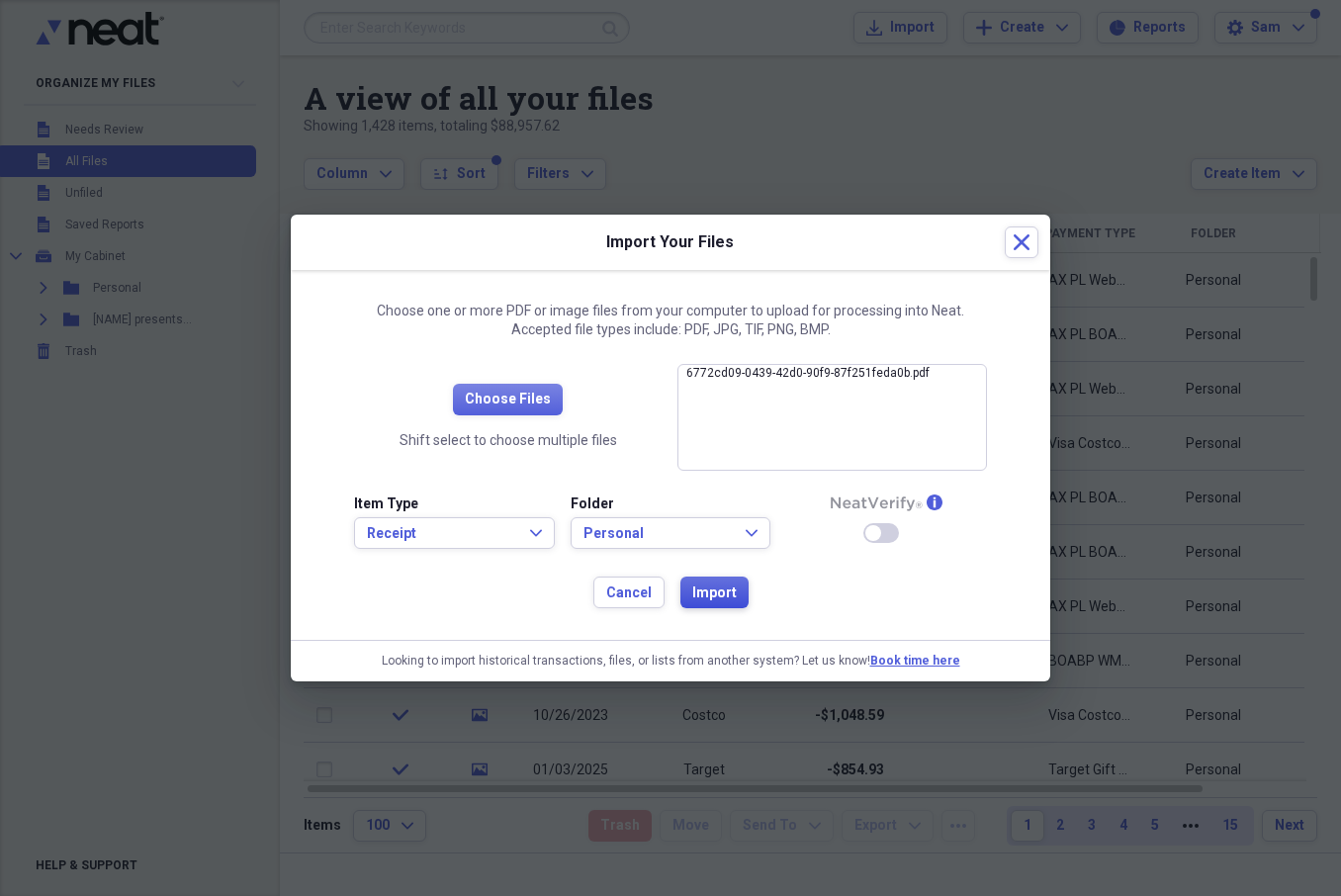 click on "Import" at bounding box center [714, 593] 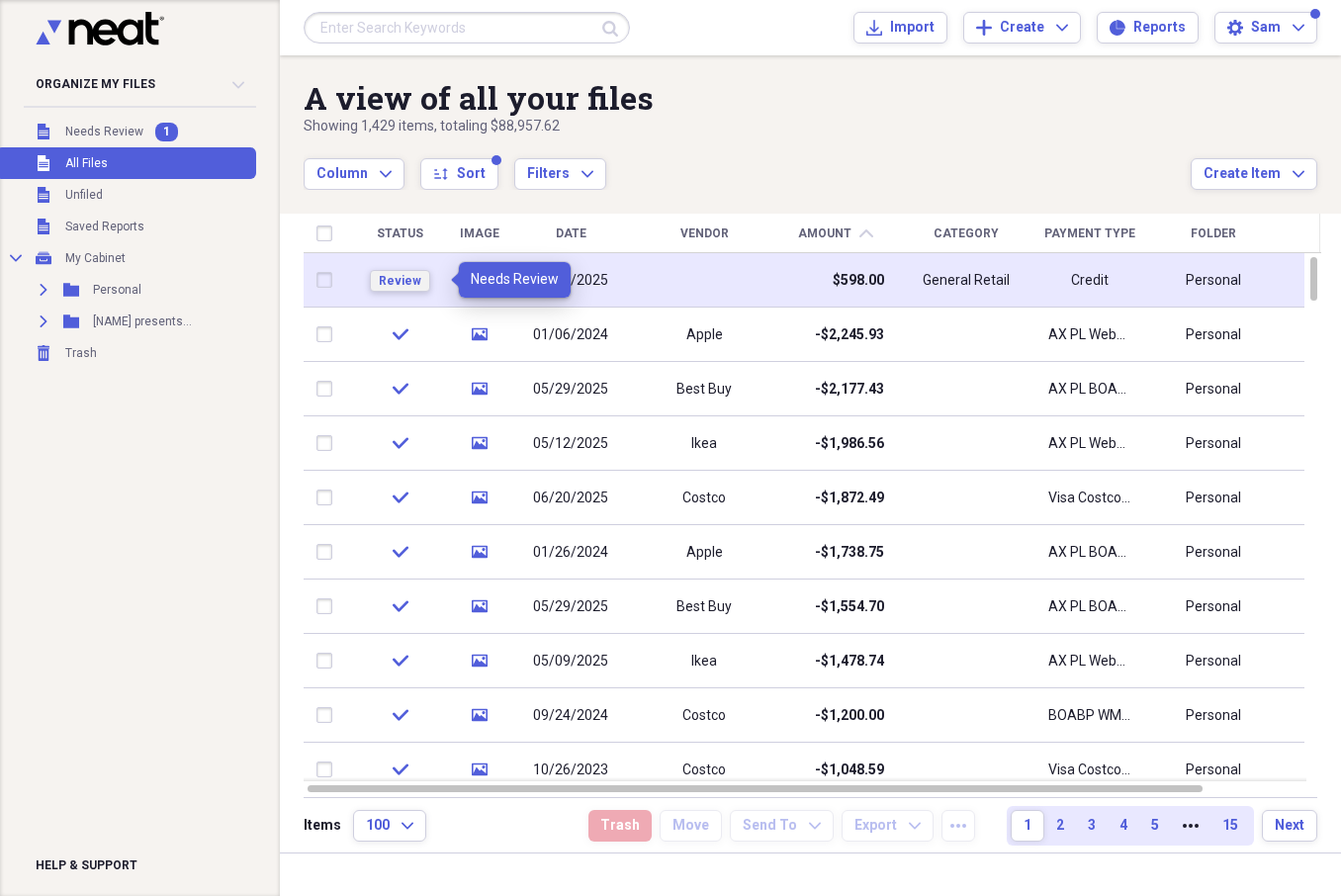 click on "Review" at bounding box center (400, 281) 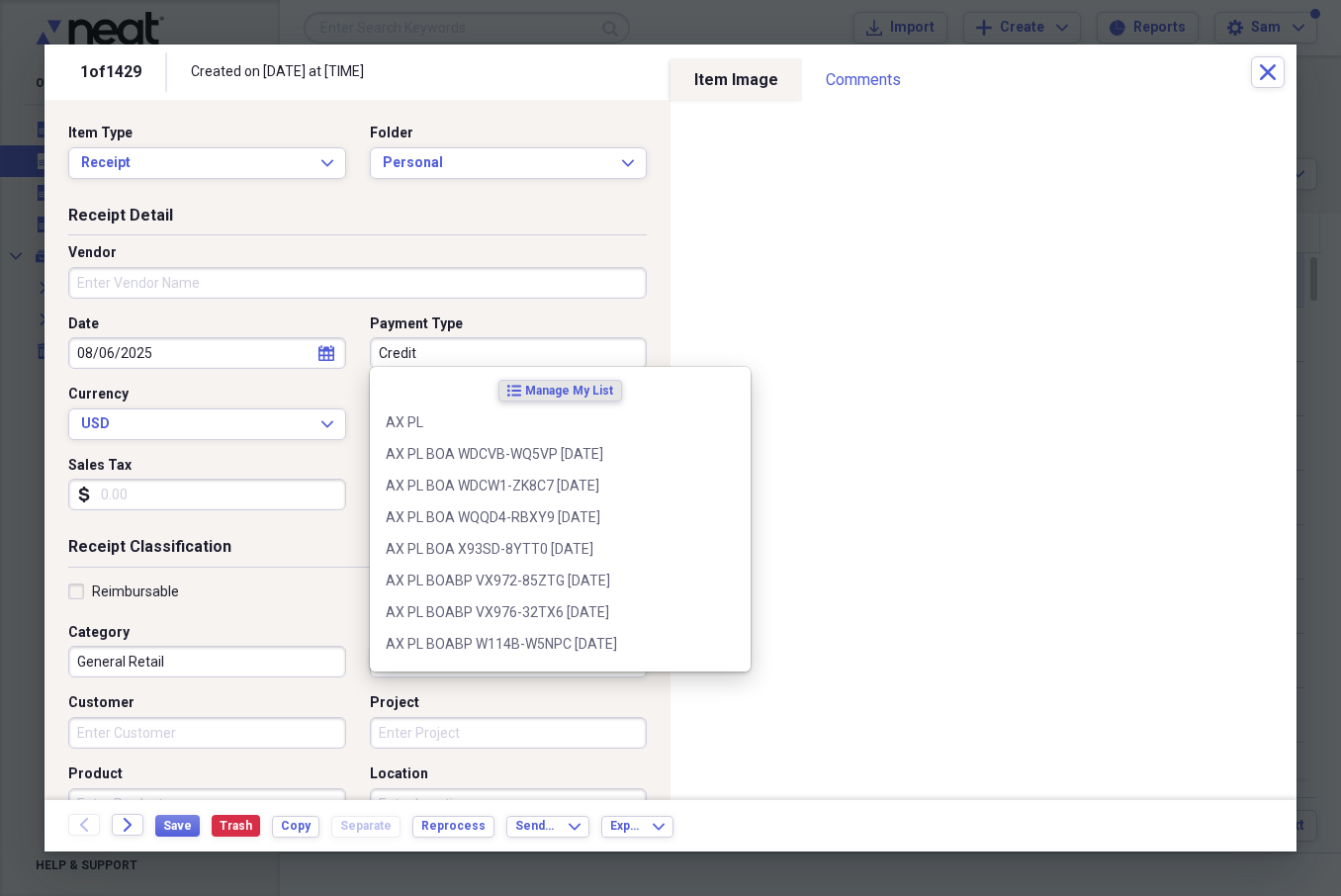 drag, startPoint x: 452, startPoint y: 346, endPoint x: 366, endPoint y: 345, distance: 86.005814 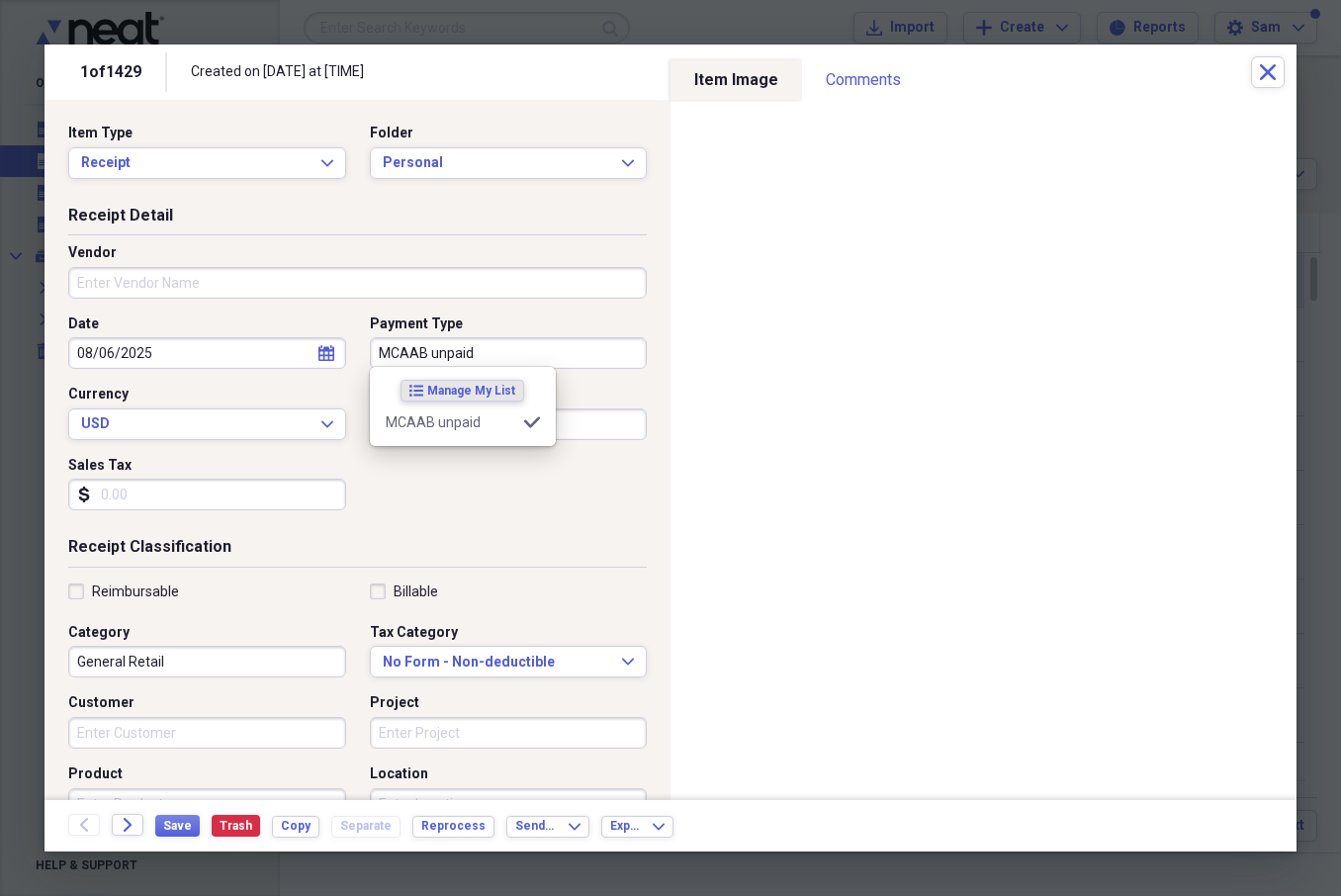 type on "MCAAB unpaid" 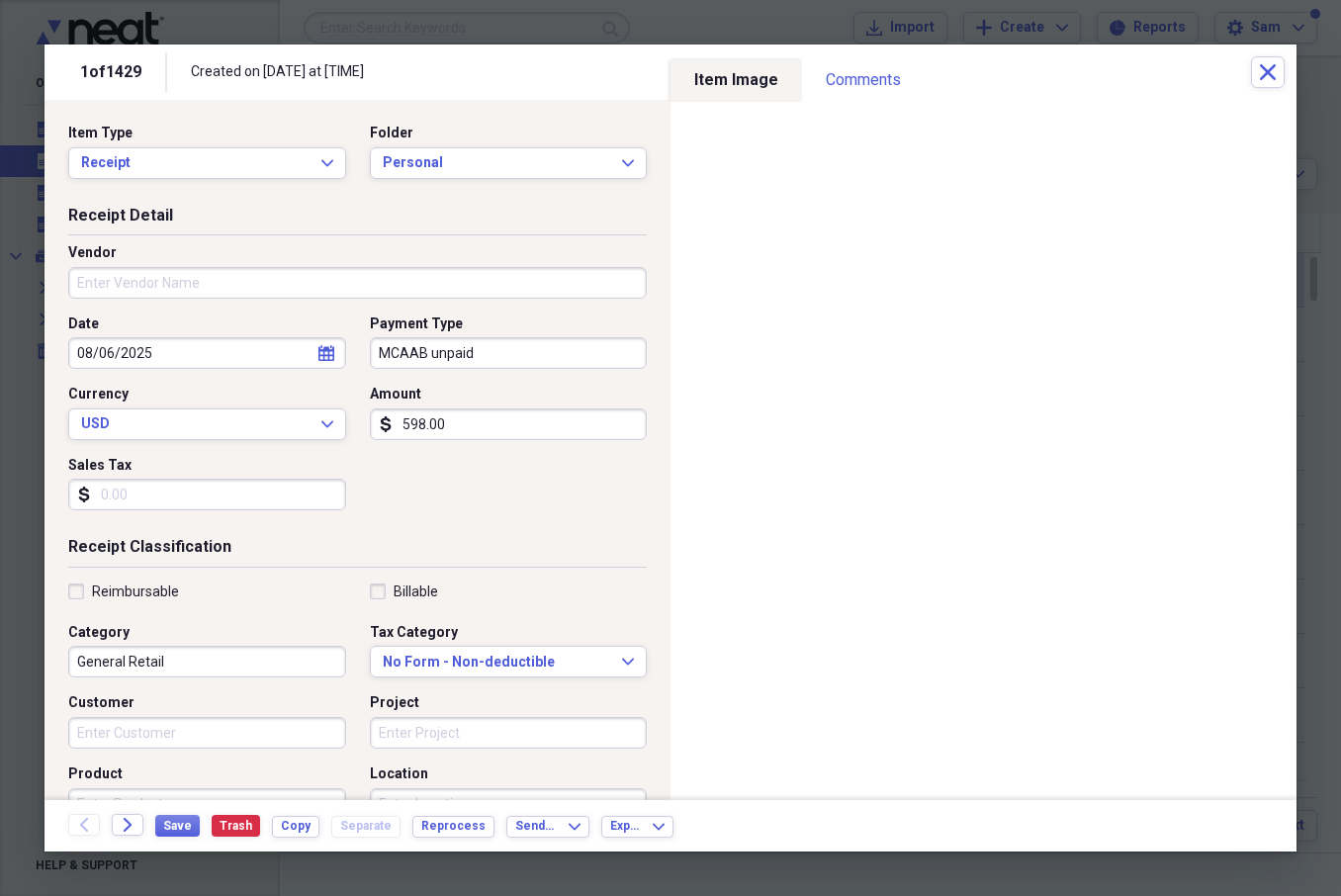 drag, startPoint x: 468, startPoint y: 419, endPoint x: 355, endPoint y: 420, distance: 113.00442 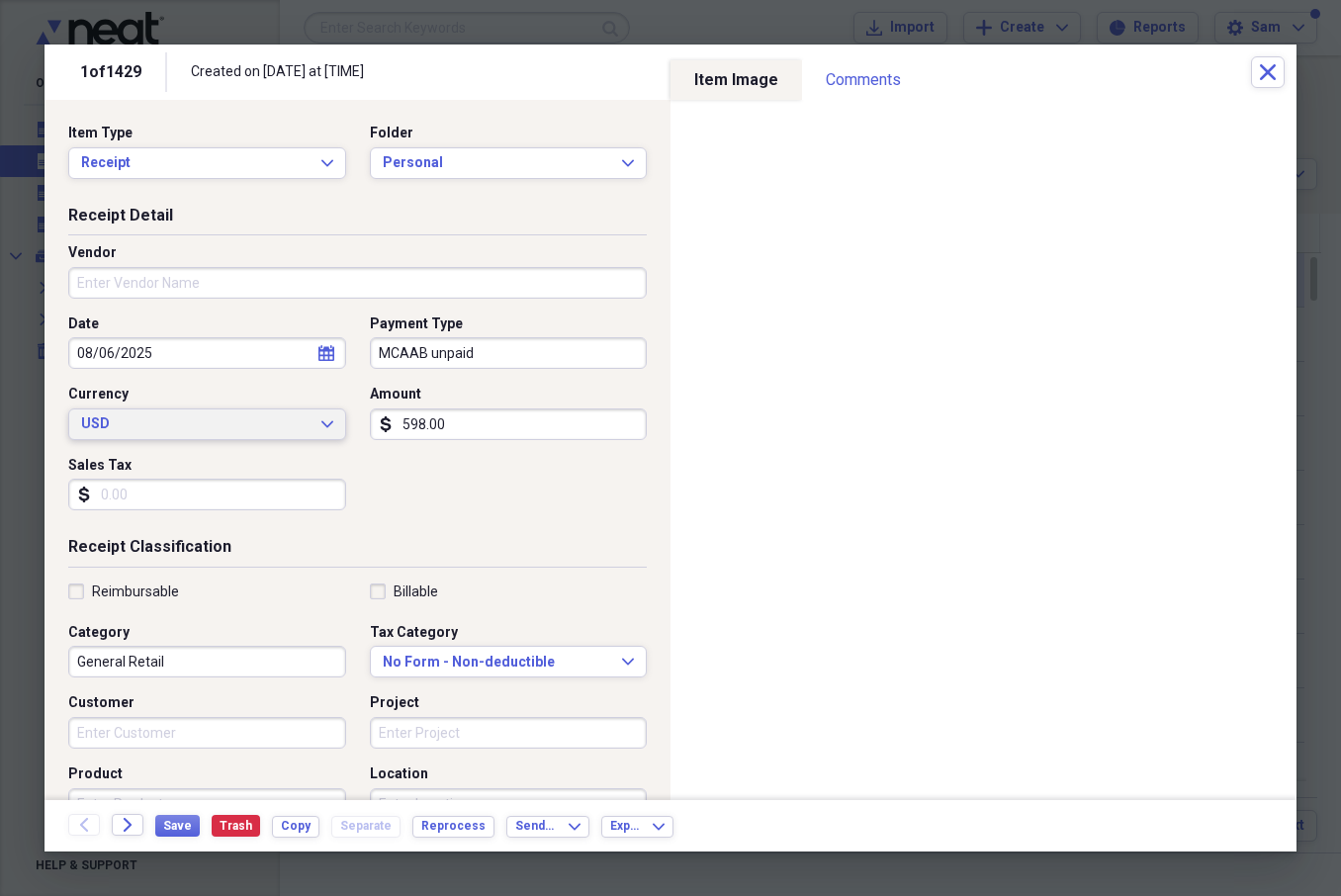drag, startPoint x: 474, startPoint y: 418, endPoint x: 271, endPoint y: 417, distance: 203.00246 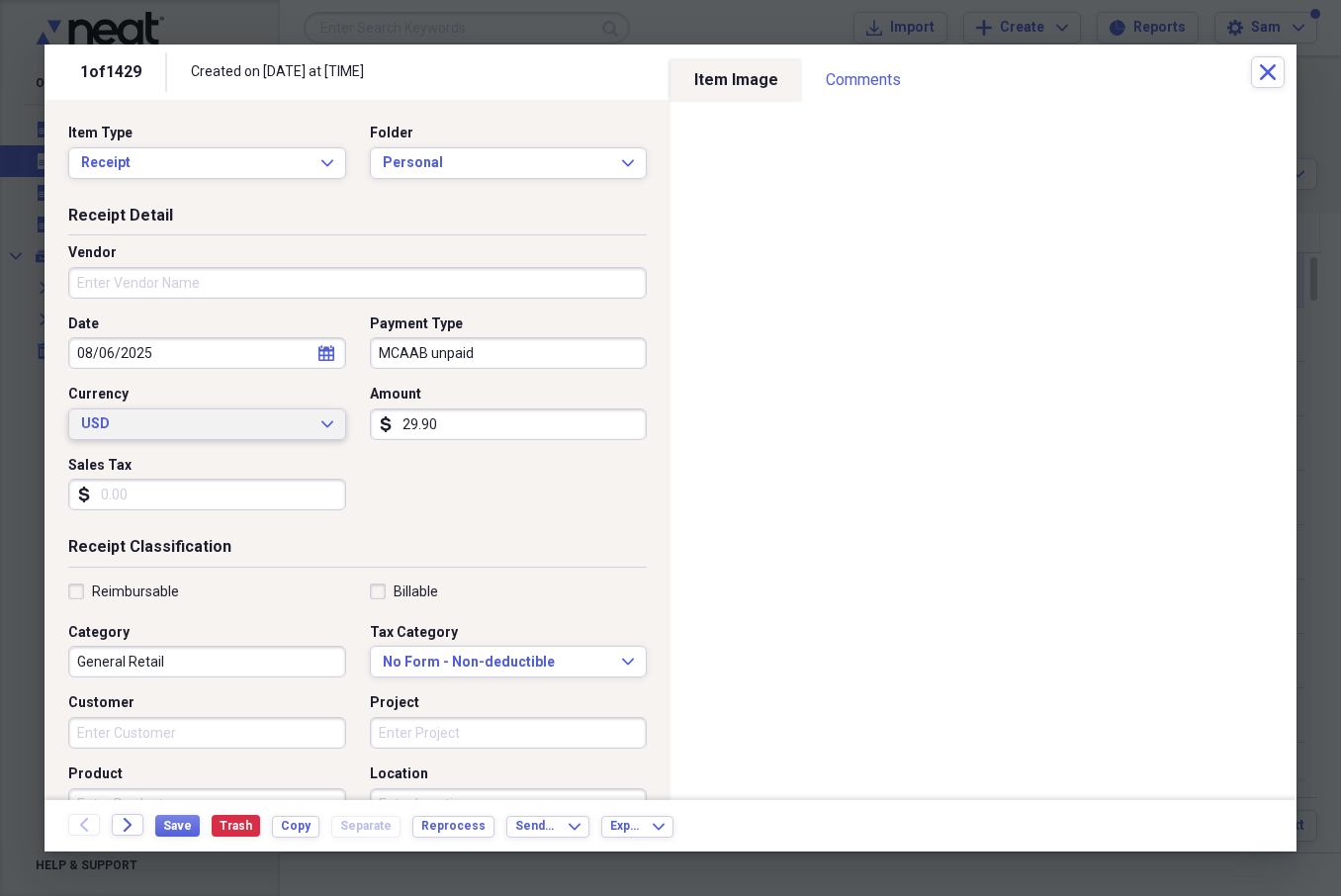type on "299.00" 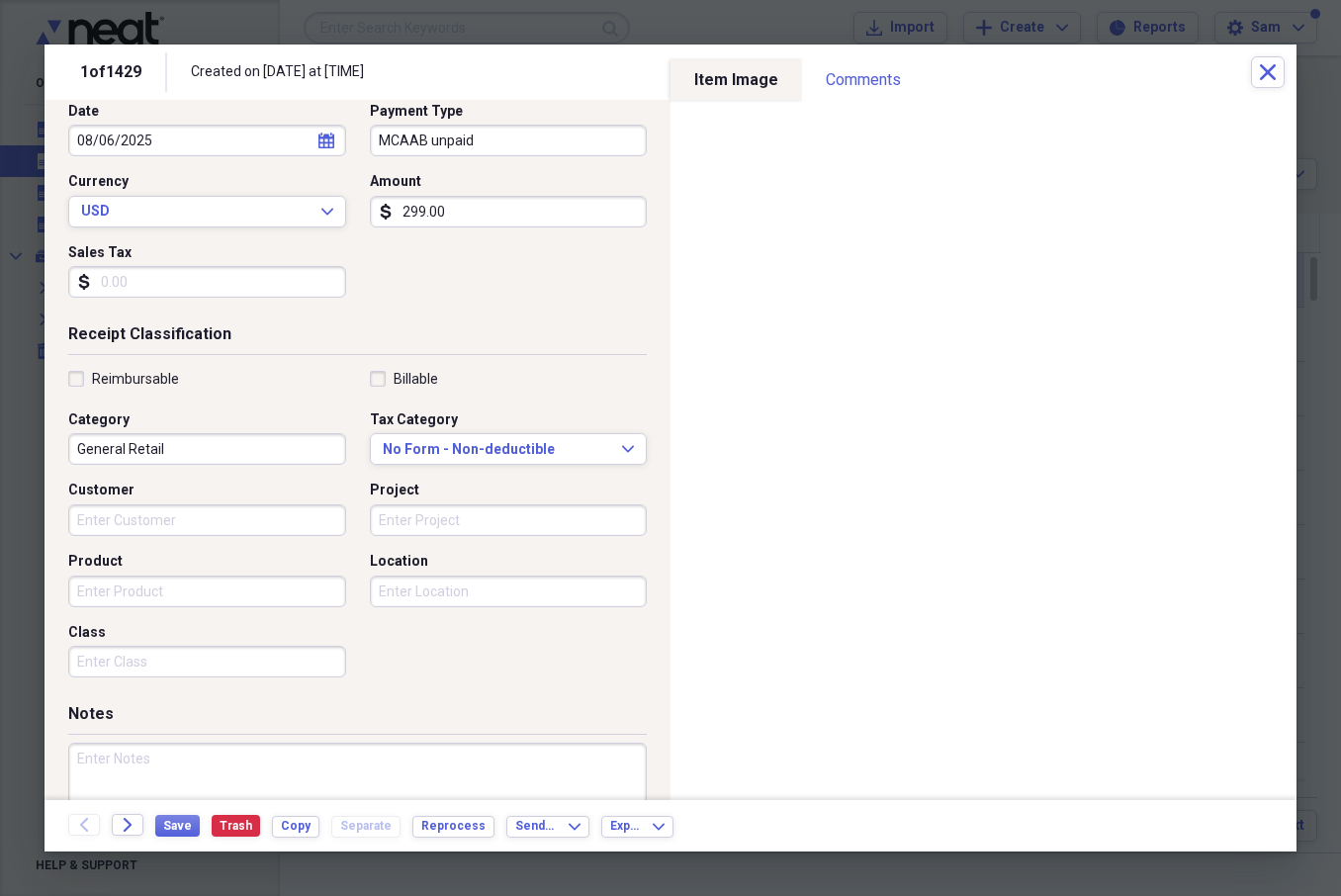 scroll, scrollTop: 214, scrollLeft: 0, axis: vertical 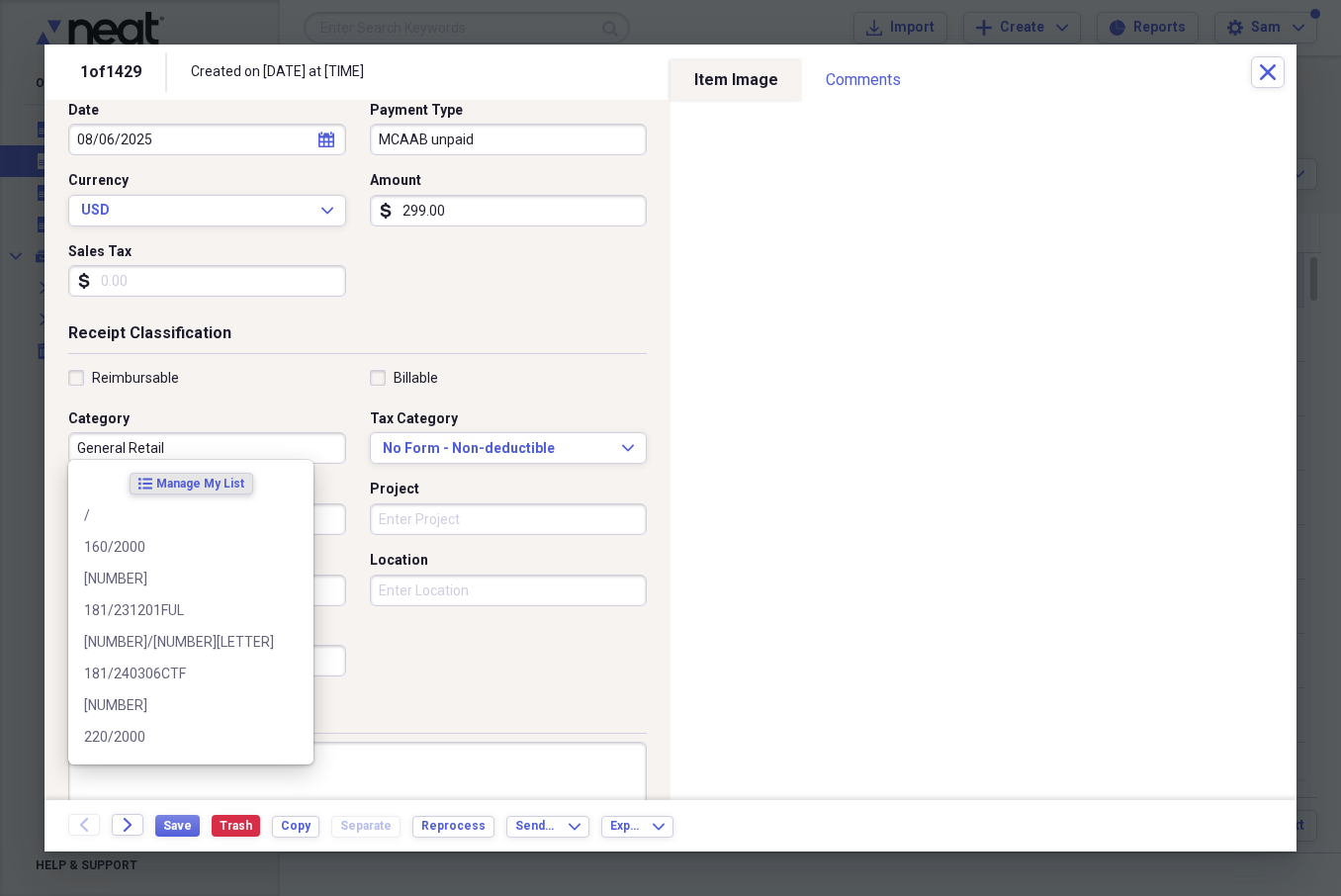 drag, startPoint x: 205, startPoint y: 440, endPoint x: 43, endPoint y: 433, distance: 162.15116 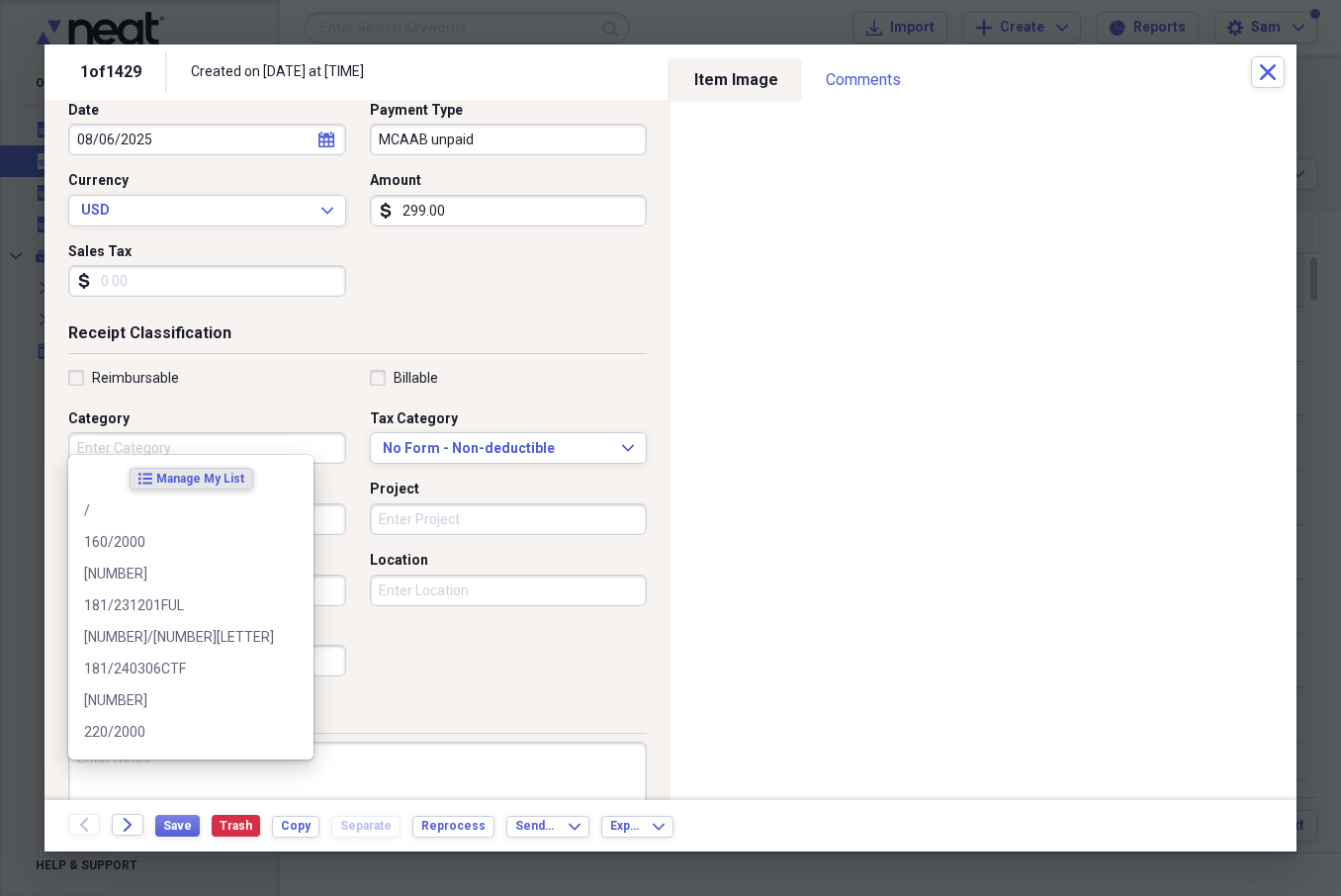 scroll, scrollTop: 219, scrollLeft: 0, axis: vertical 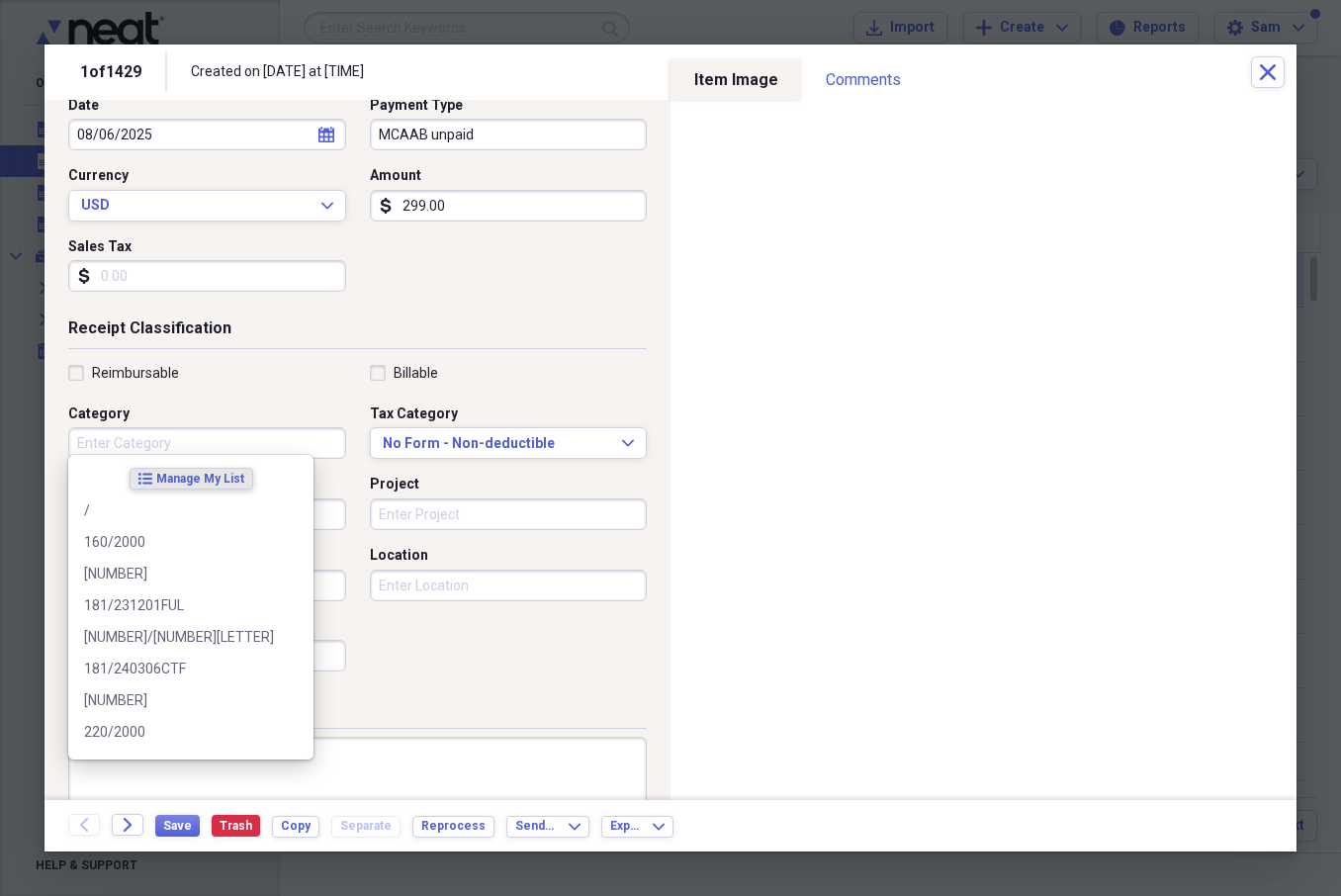 type 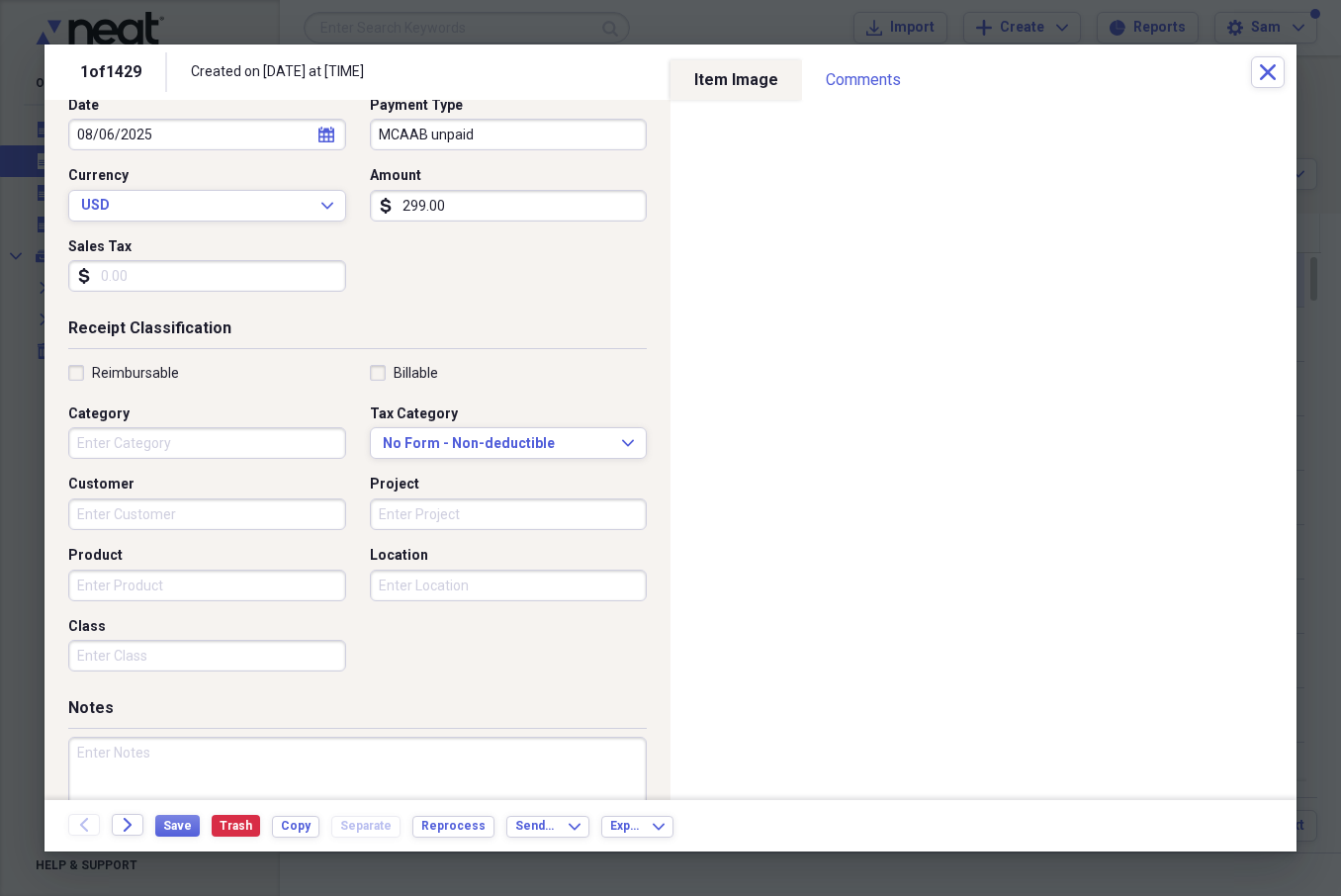 click at bounding box center (357, 801) 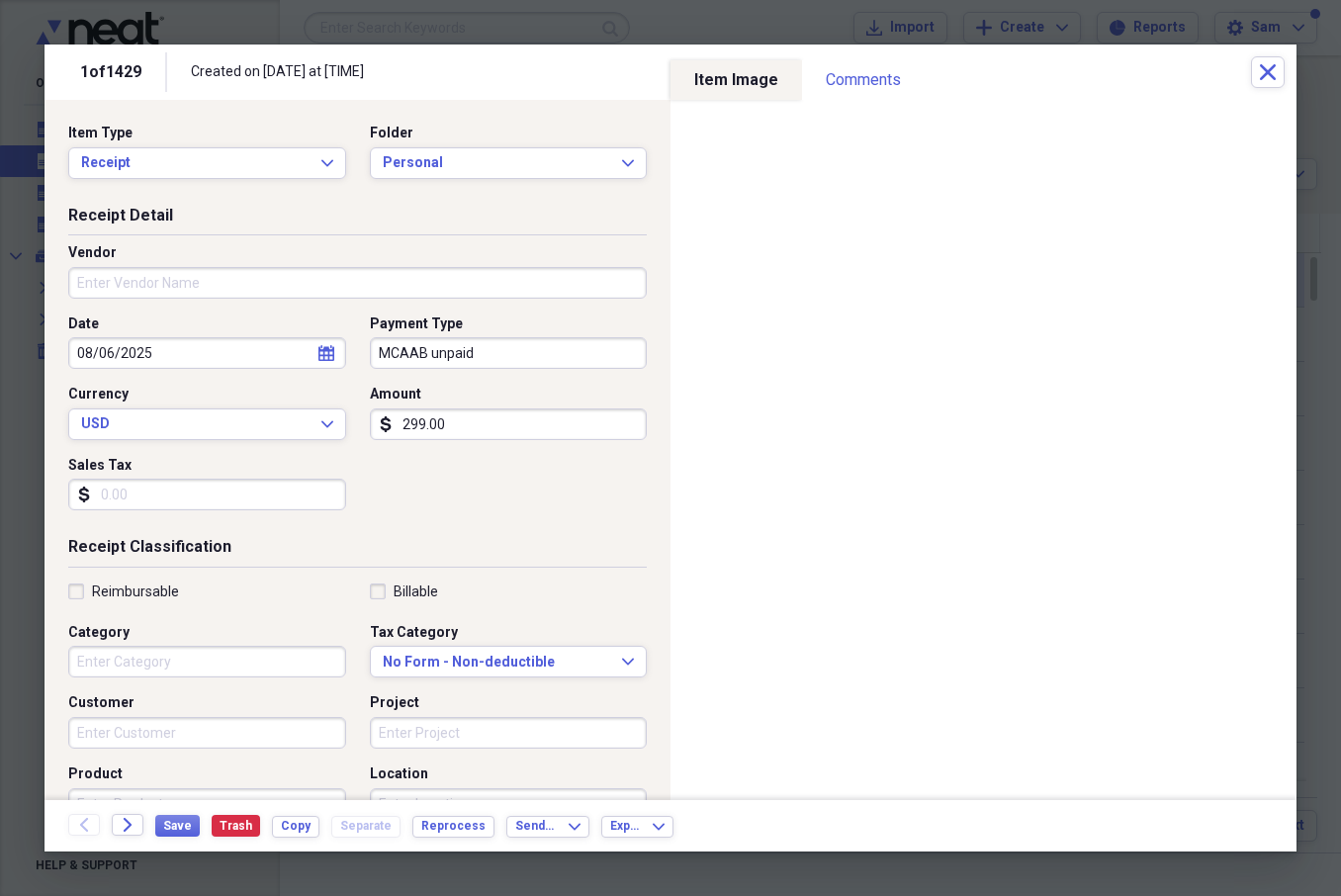 scroll, scrollTop: 0, scrollLeft: 0, axis: both 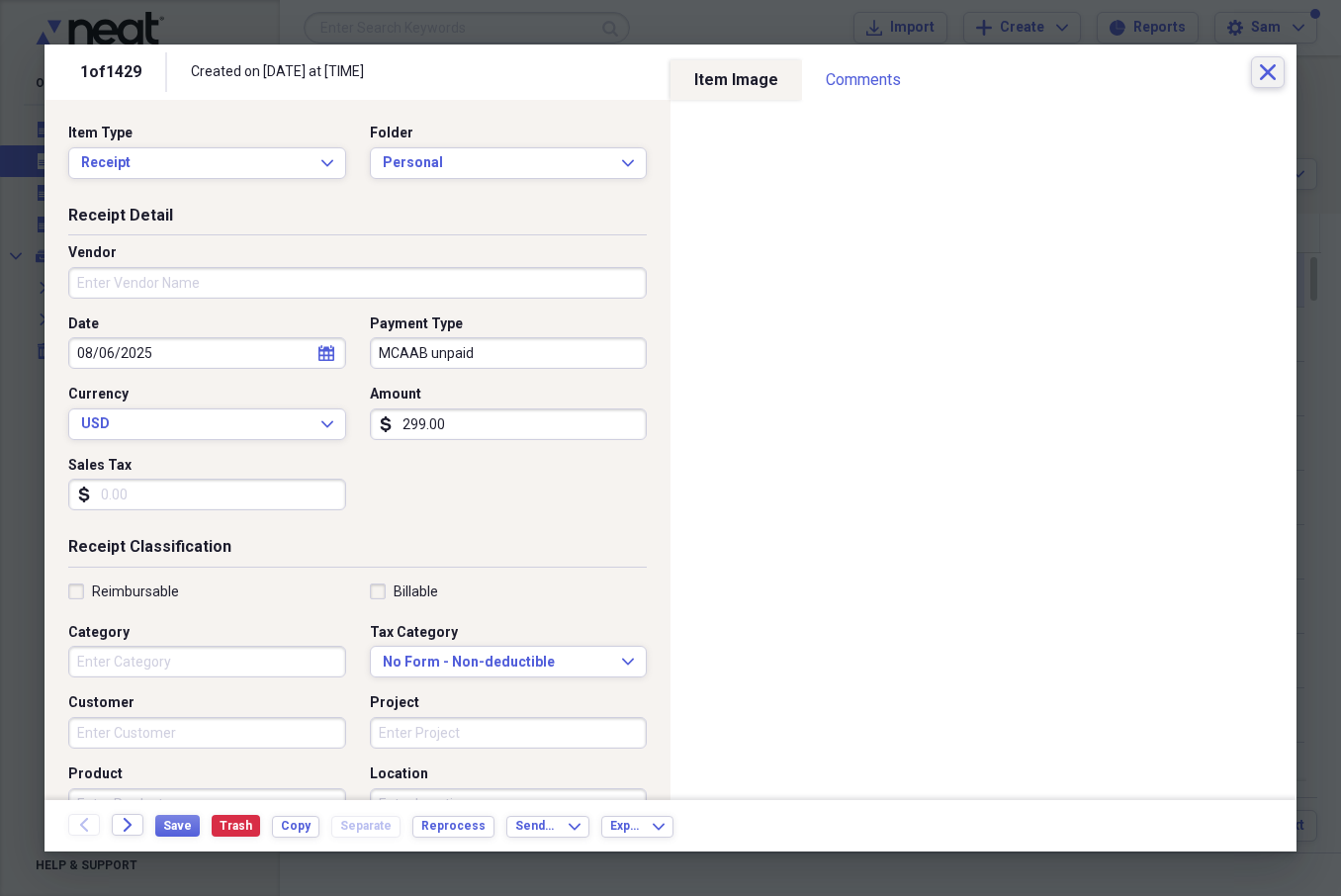 type on "personal half" 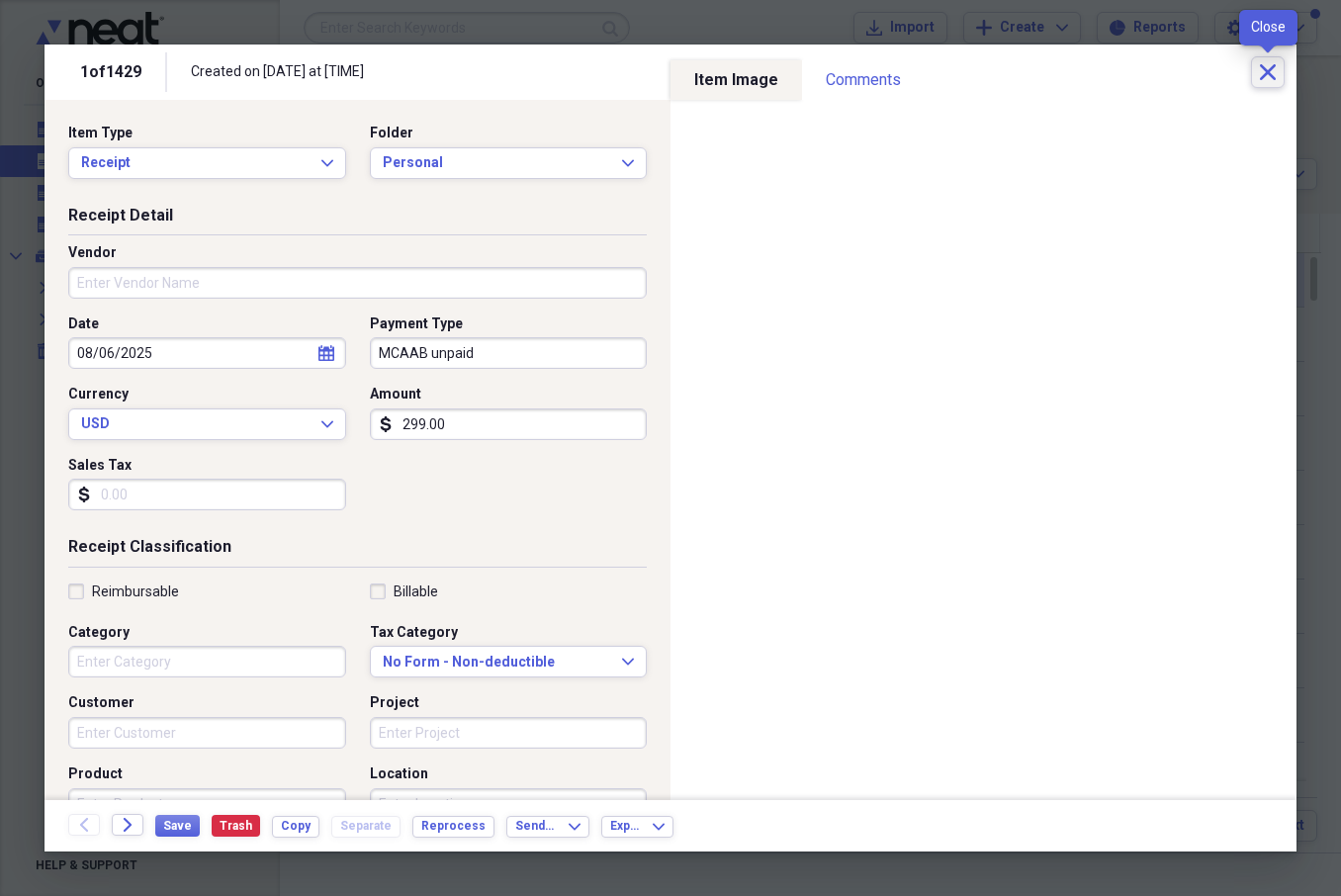 click 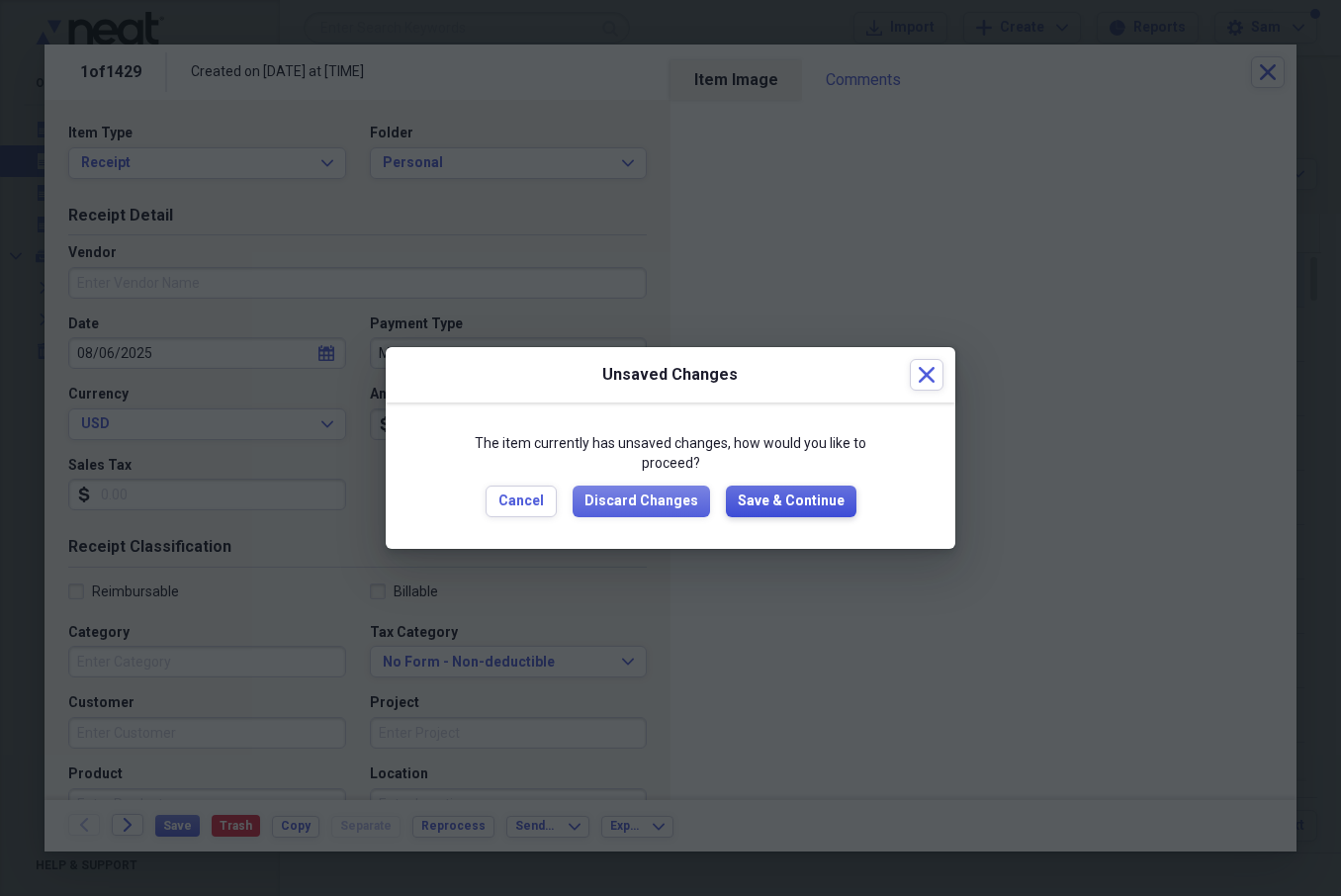 click on "Save & Continue" at bounding box center (791, 501) 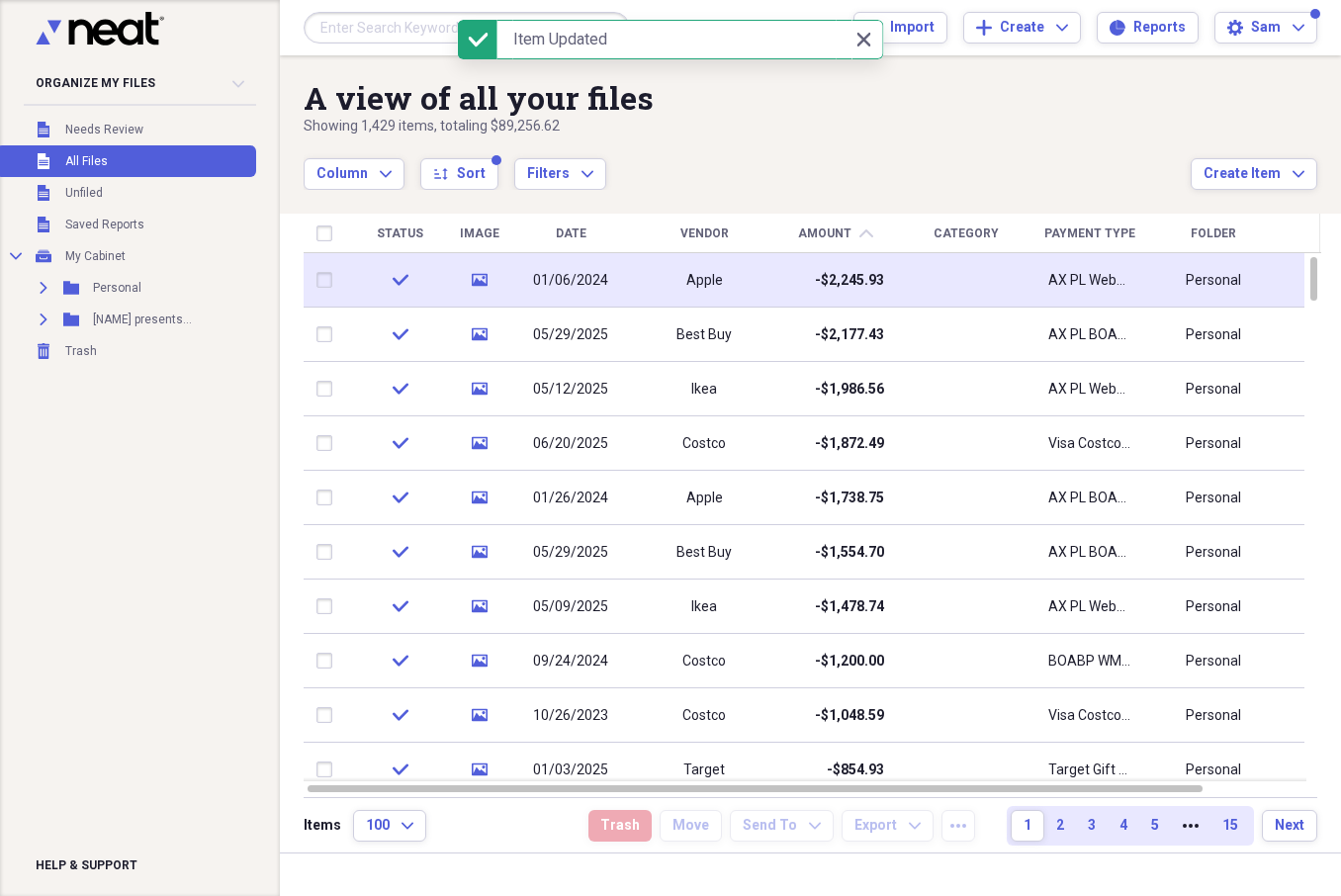 click at bounding box center (467, 28) 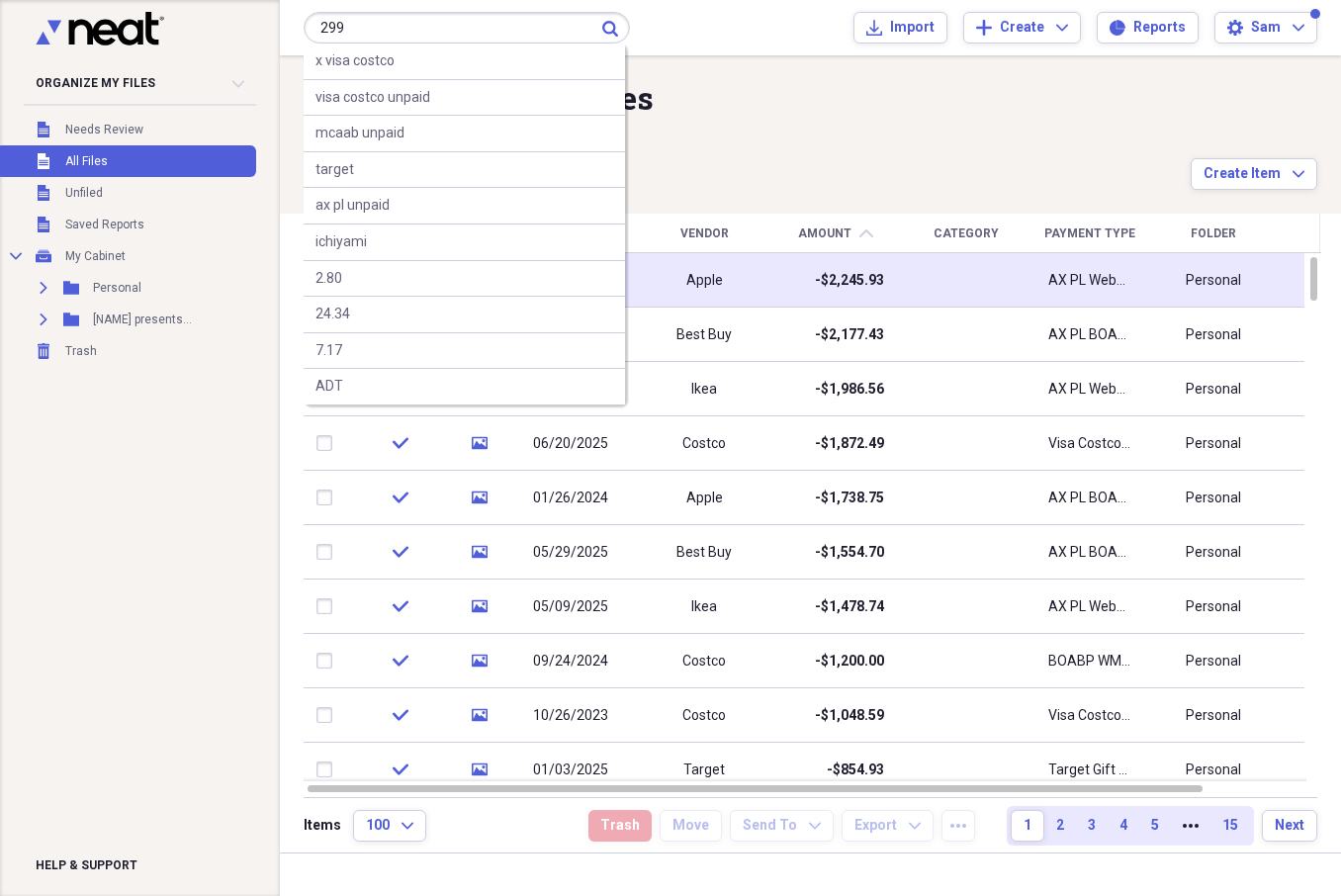 type on "299" 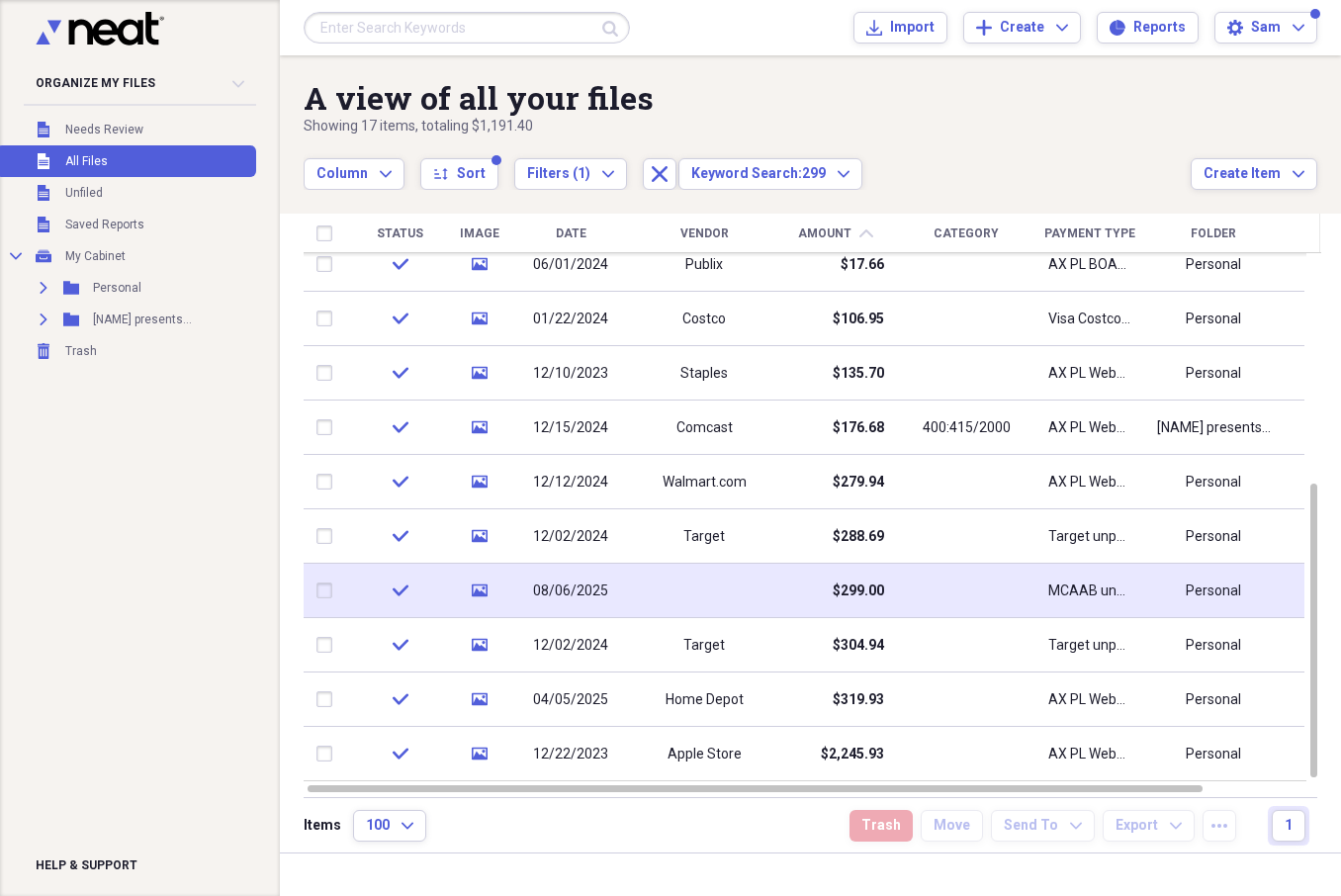 click at bounding box center [704, 590] 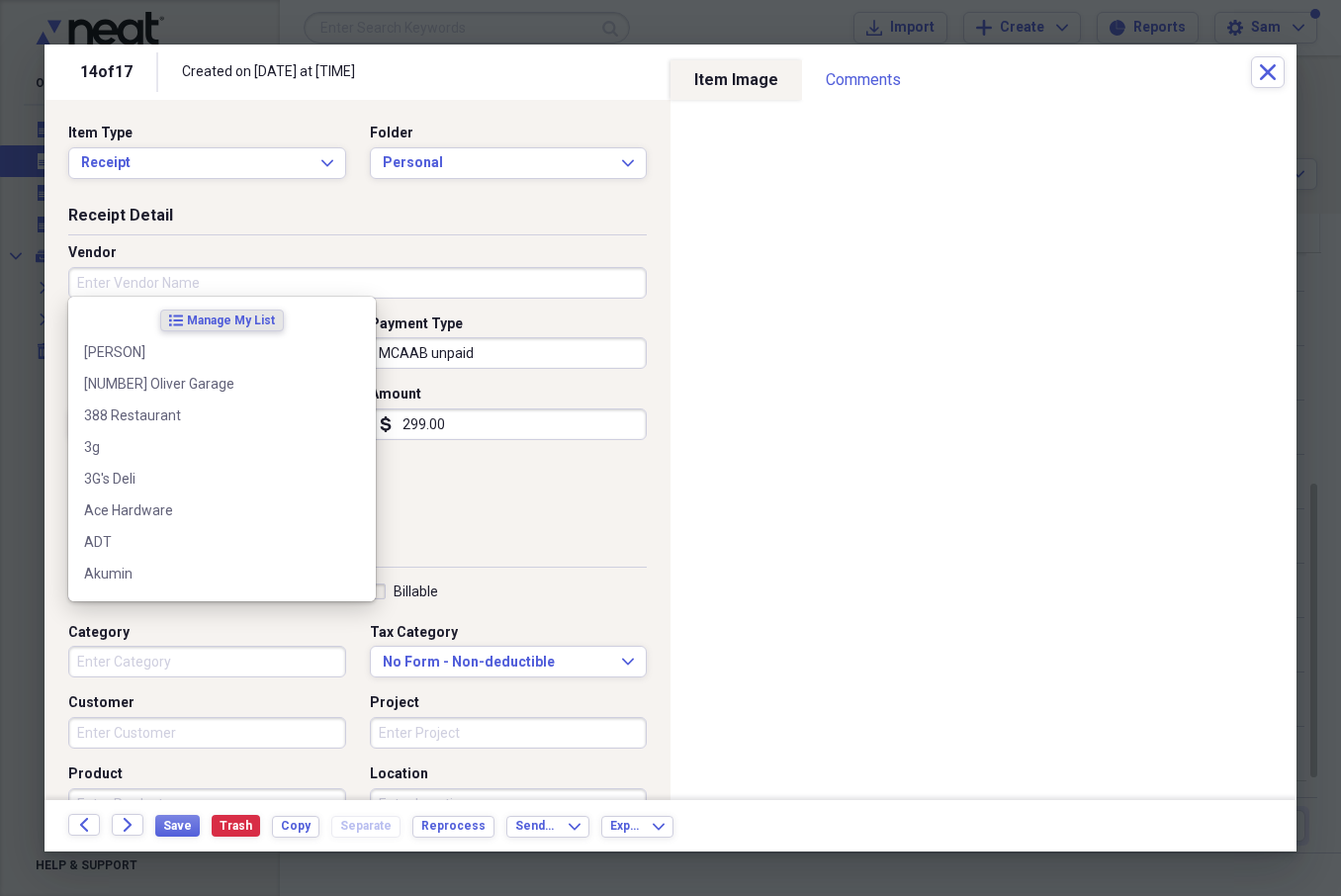 click on "Vendor" at bounding box center (357, 283) 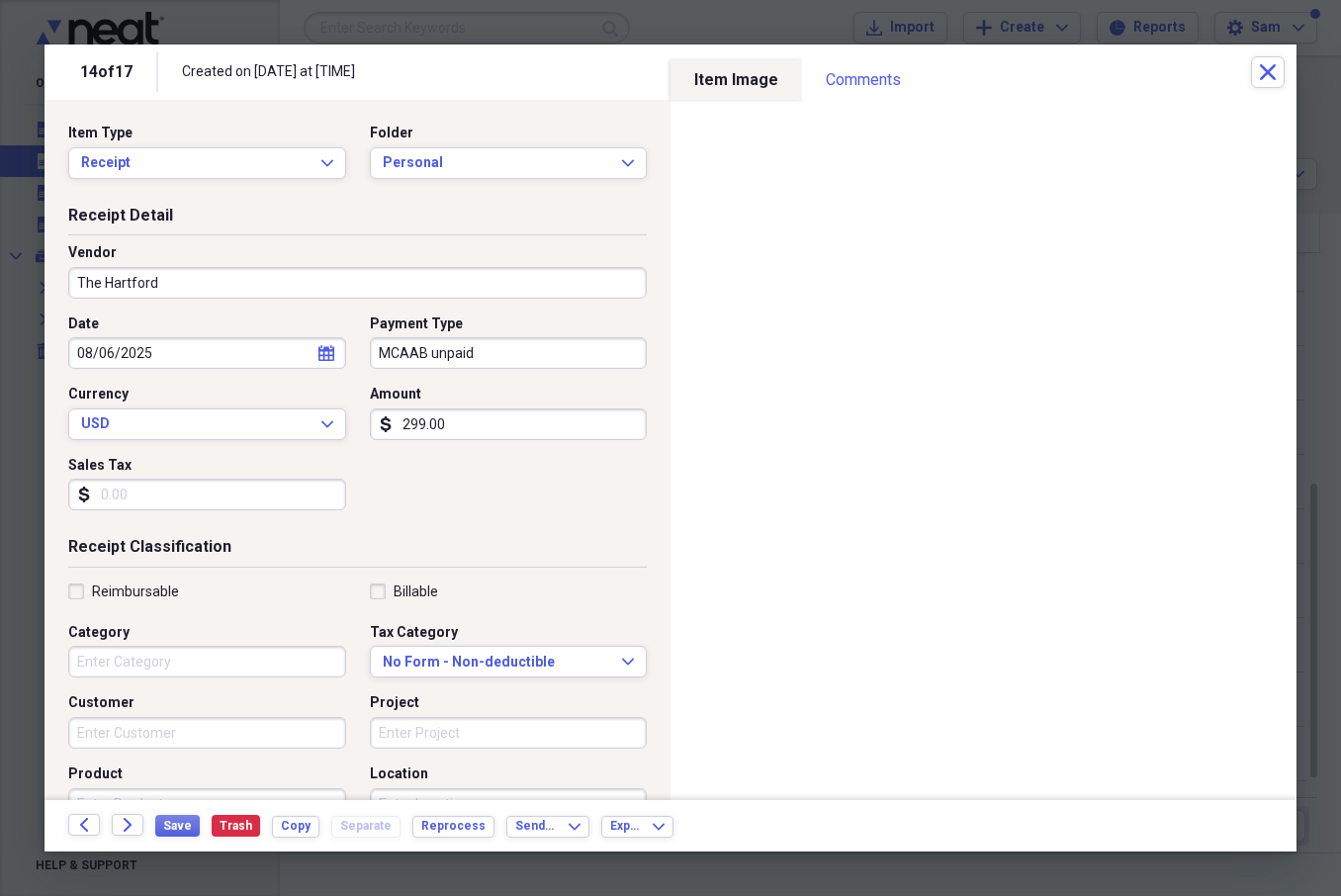 scroll, scrollTop: 0, scrollLeft: 0, axis: both 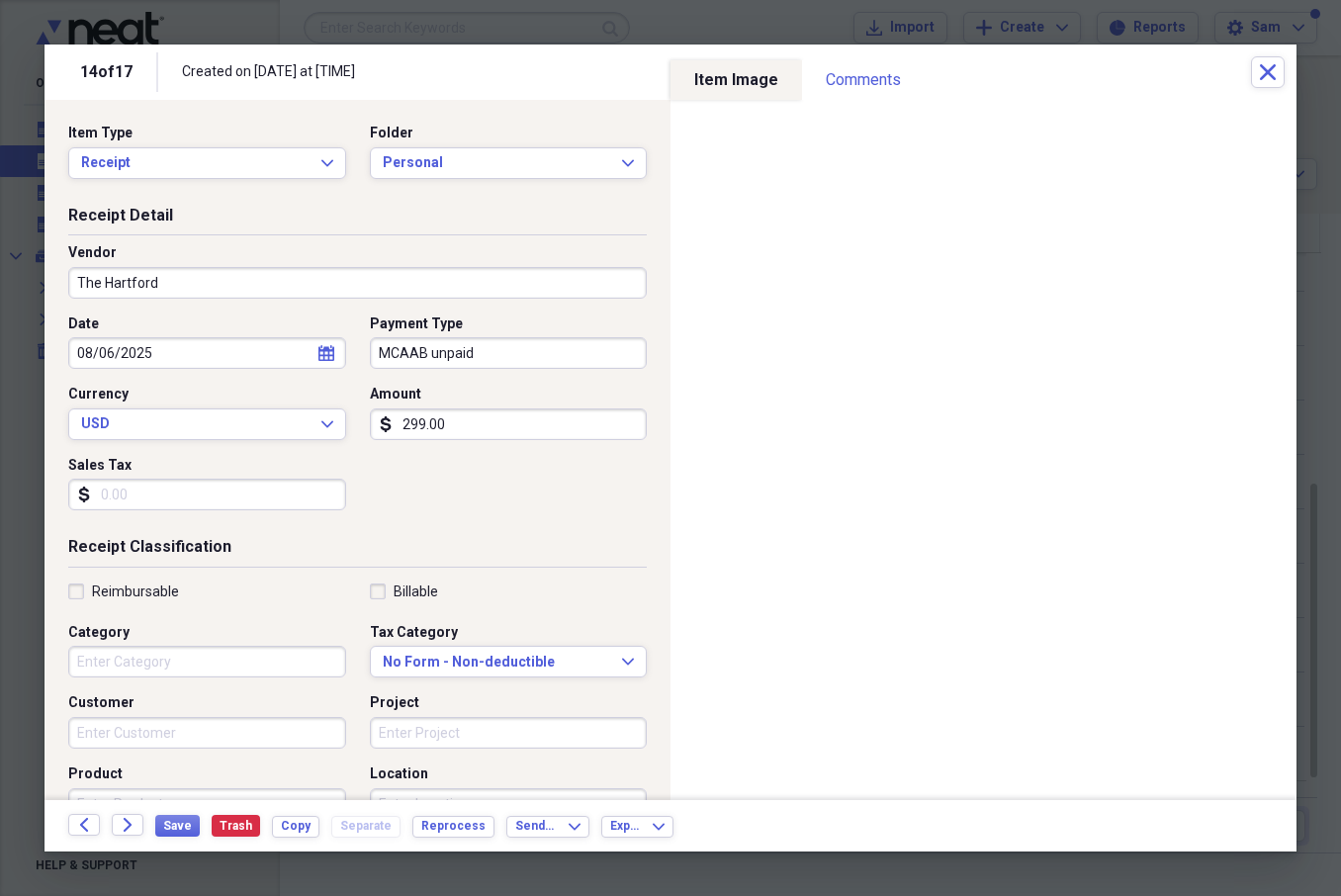 drag, startPoint x: 157, startPoint y: 280, endPoint x: 28, endPoint y: 273, distance: 129.18978 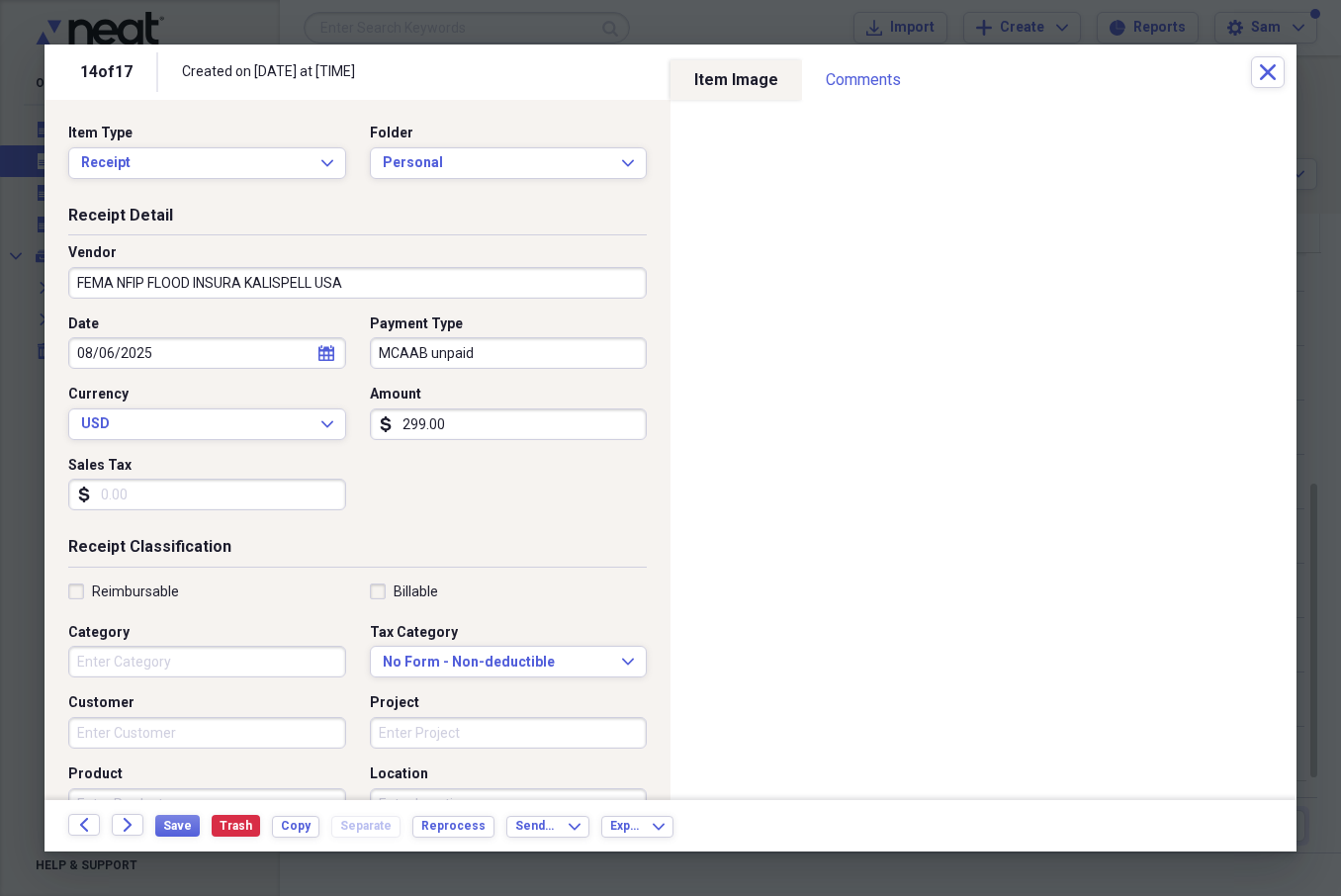 scroll, scrollTop: 0, scrollLeft: 0, axis: both 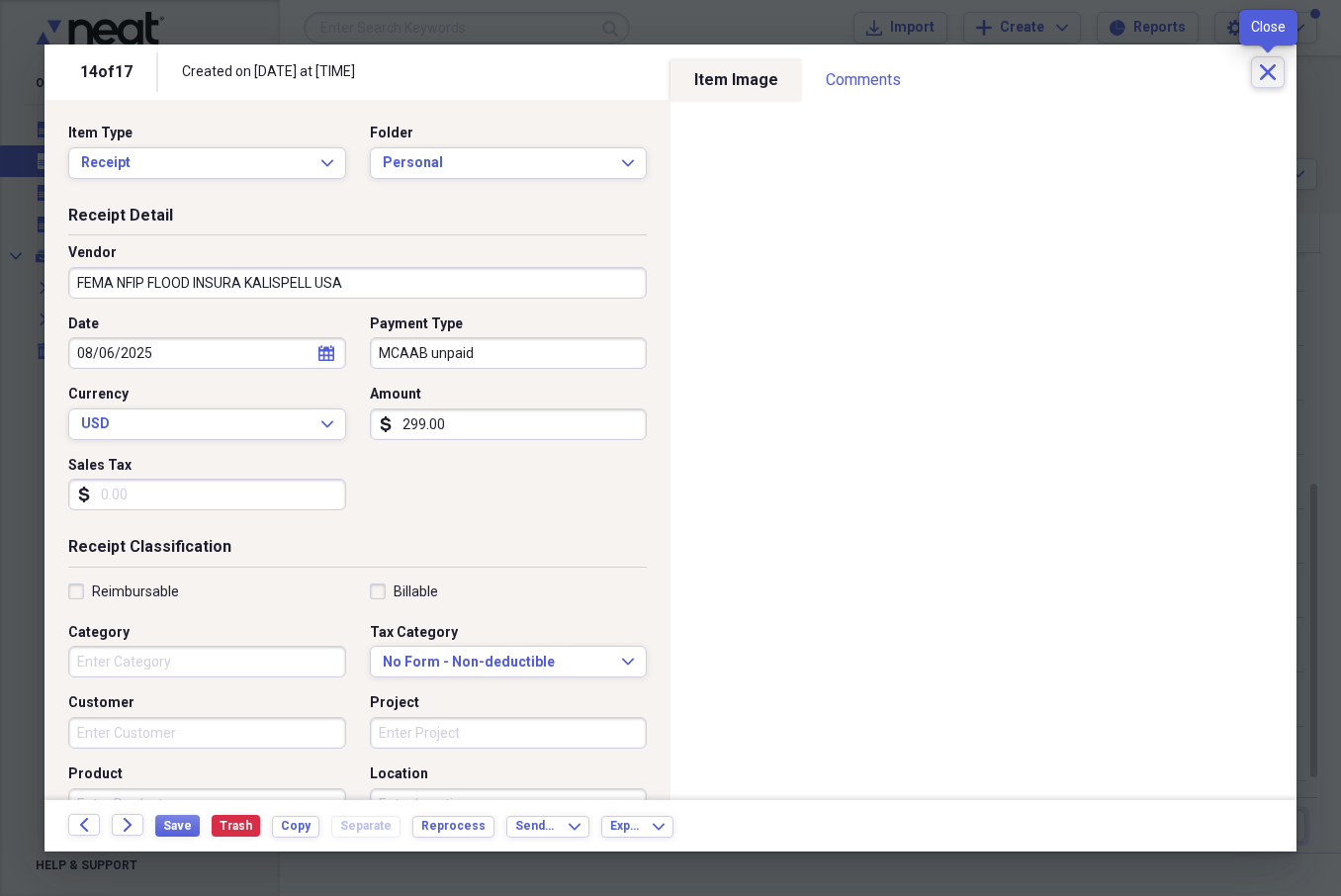type on "FEMA NFIP FLOOD INSURA KALISPELL USA" 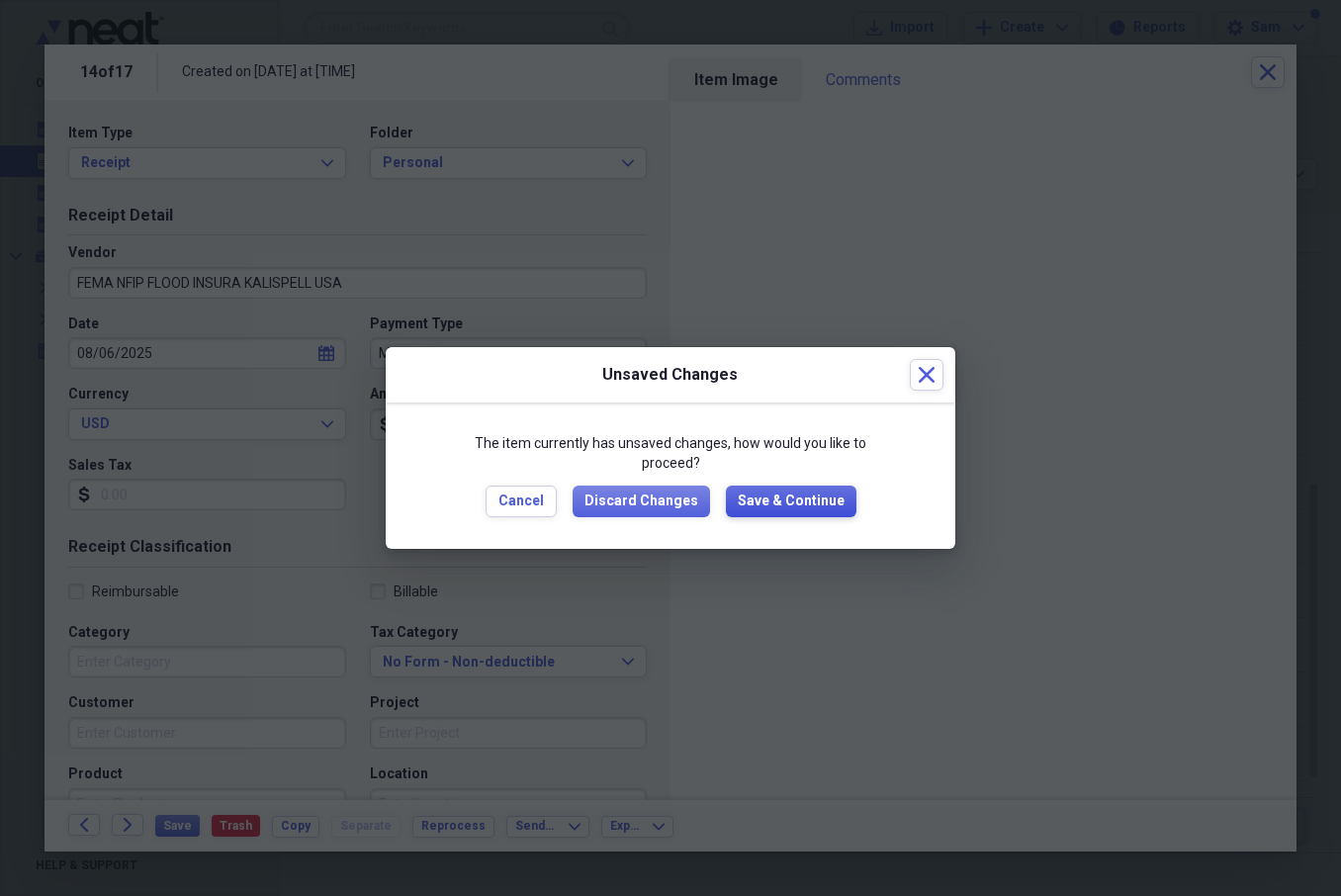 click on "Save & Continue" at bounding box center (791, 501) 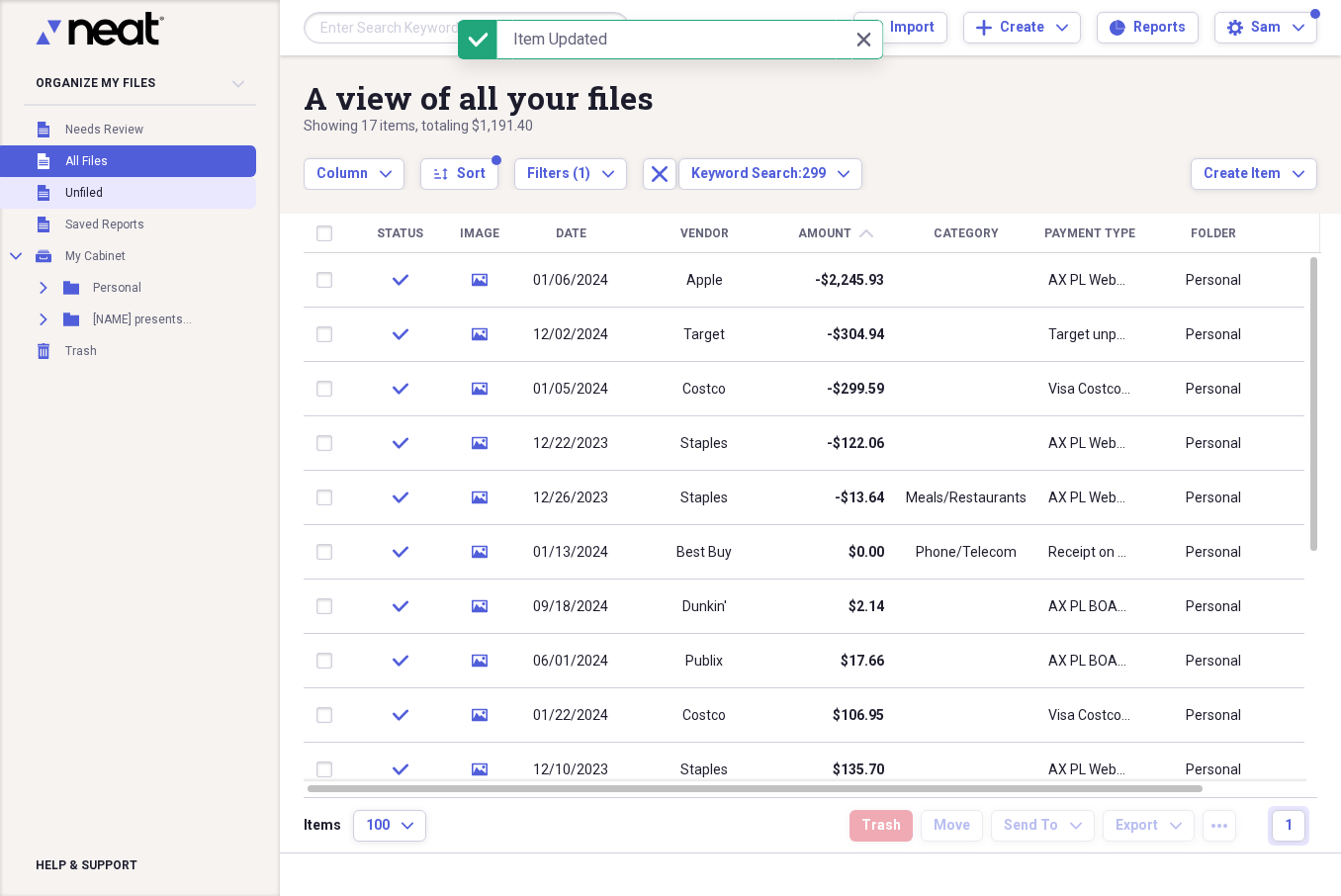 click on "Unfiled Unfiled" at bounding box center [126, 193] 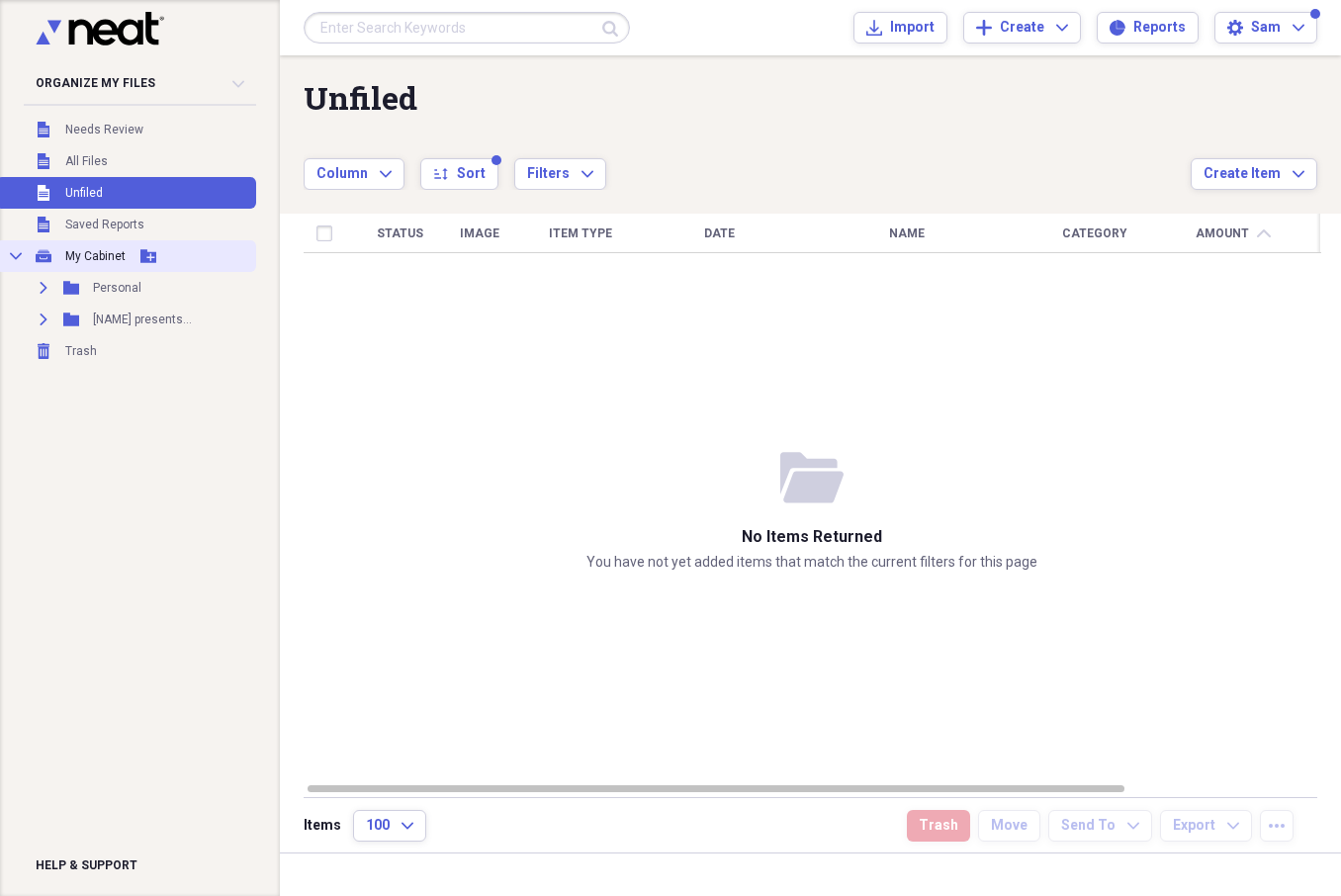 click on "My Cabinet" at bounding box center (95, 256) 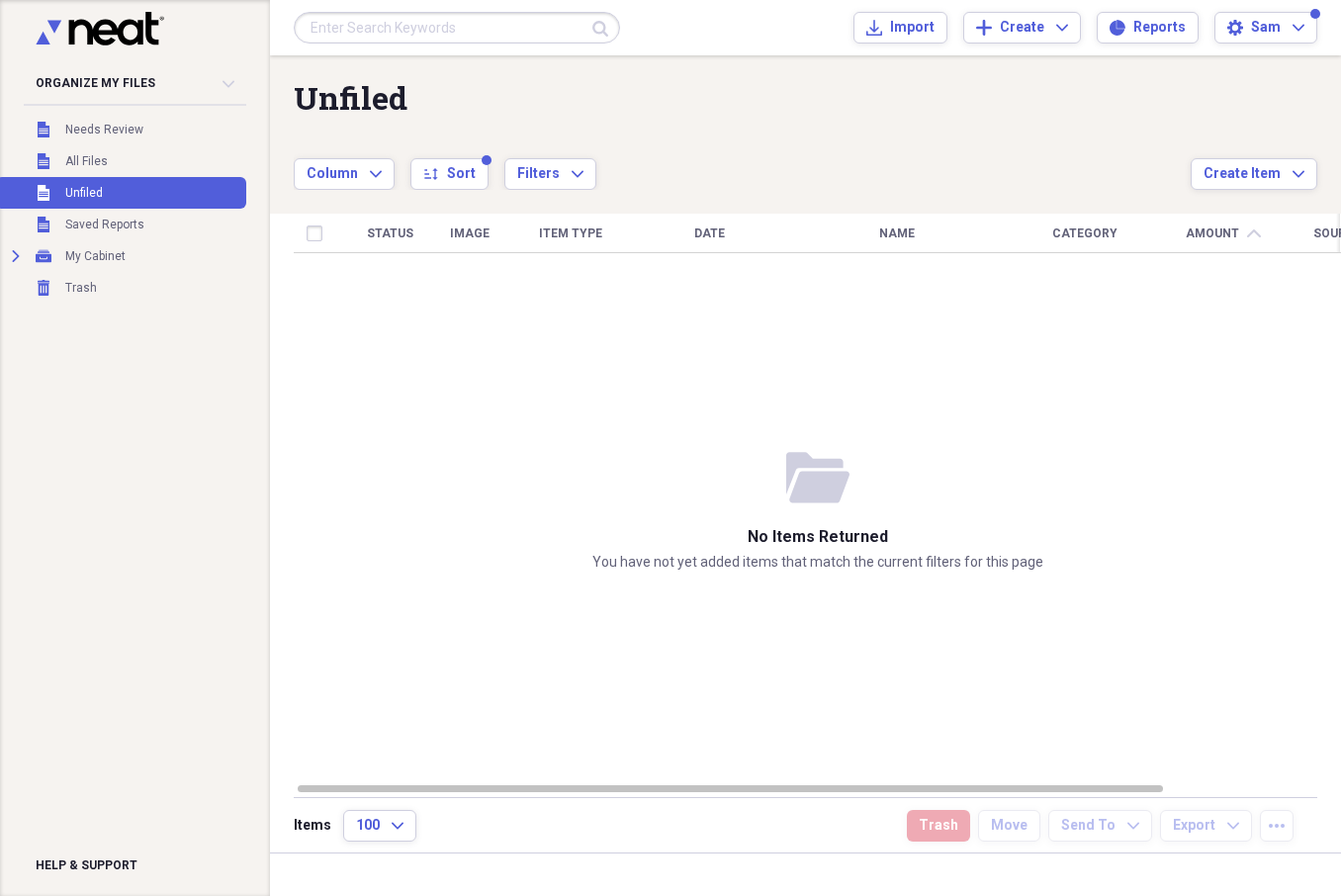click at bounding box center (457, 28) 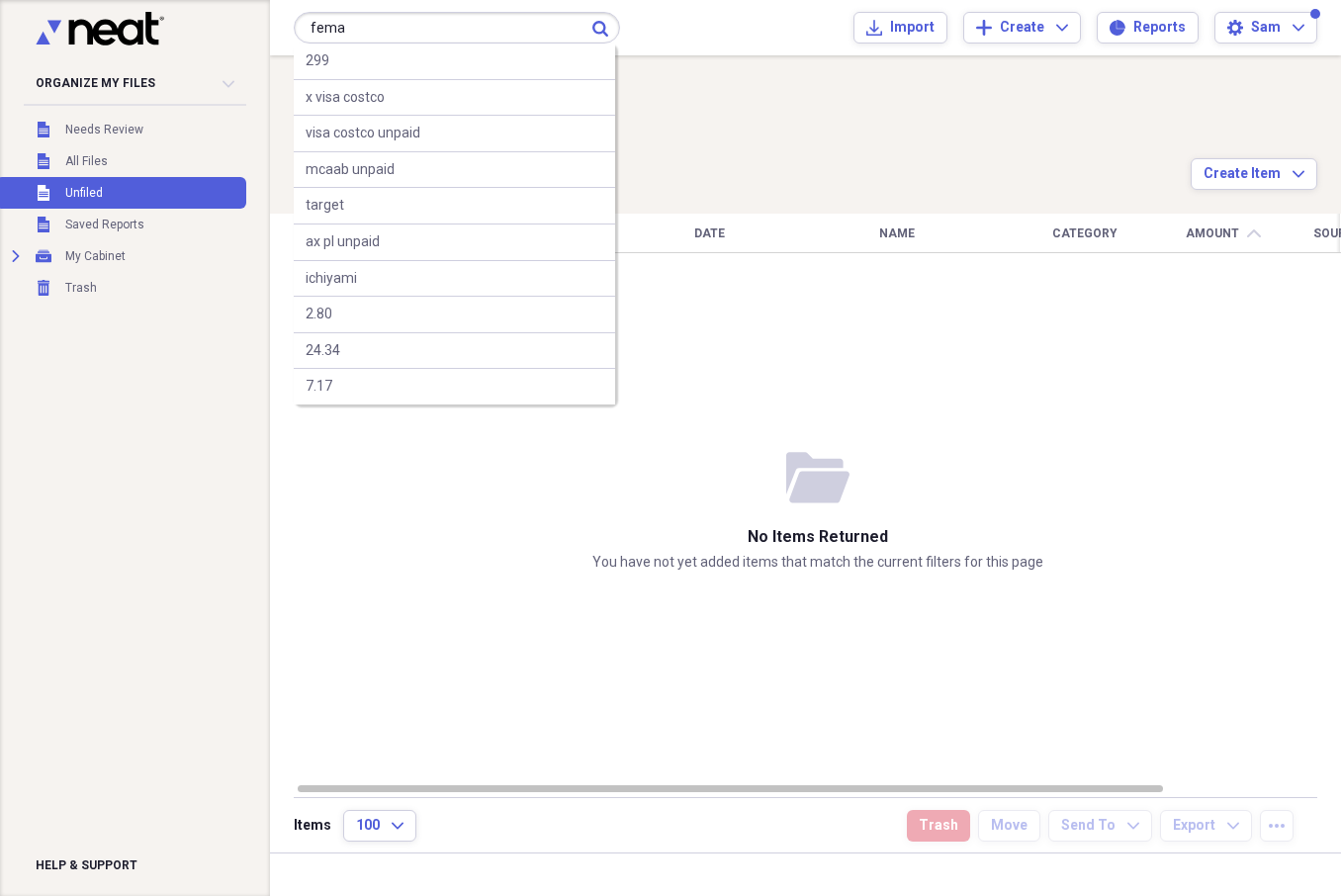 type on "fema" 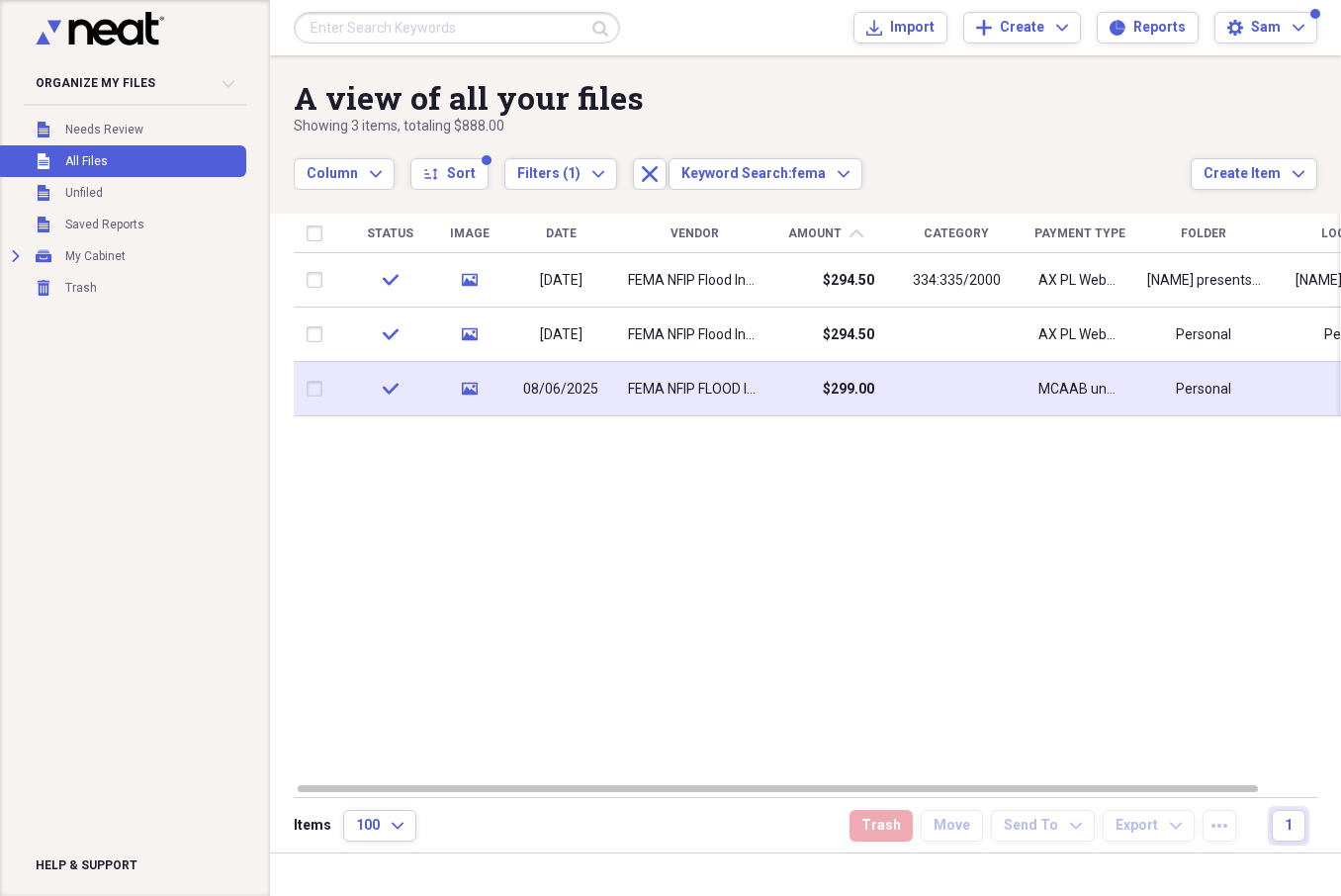 drag, startPoint x: 319, startPoint y: 390, endPoint x: 329, endPoint y: 396, distance: 11.661904 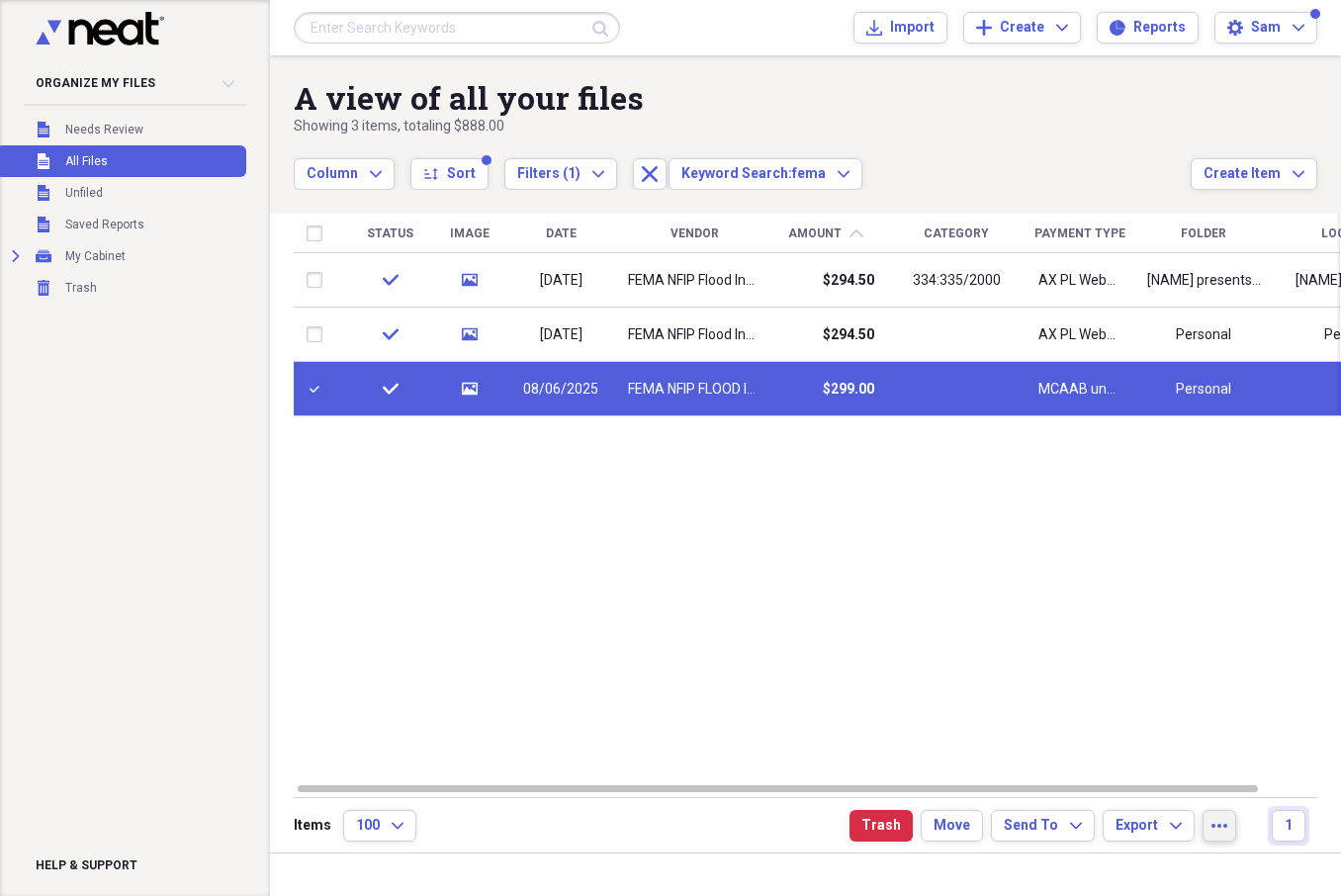 click on "more" 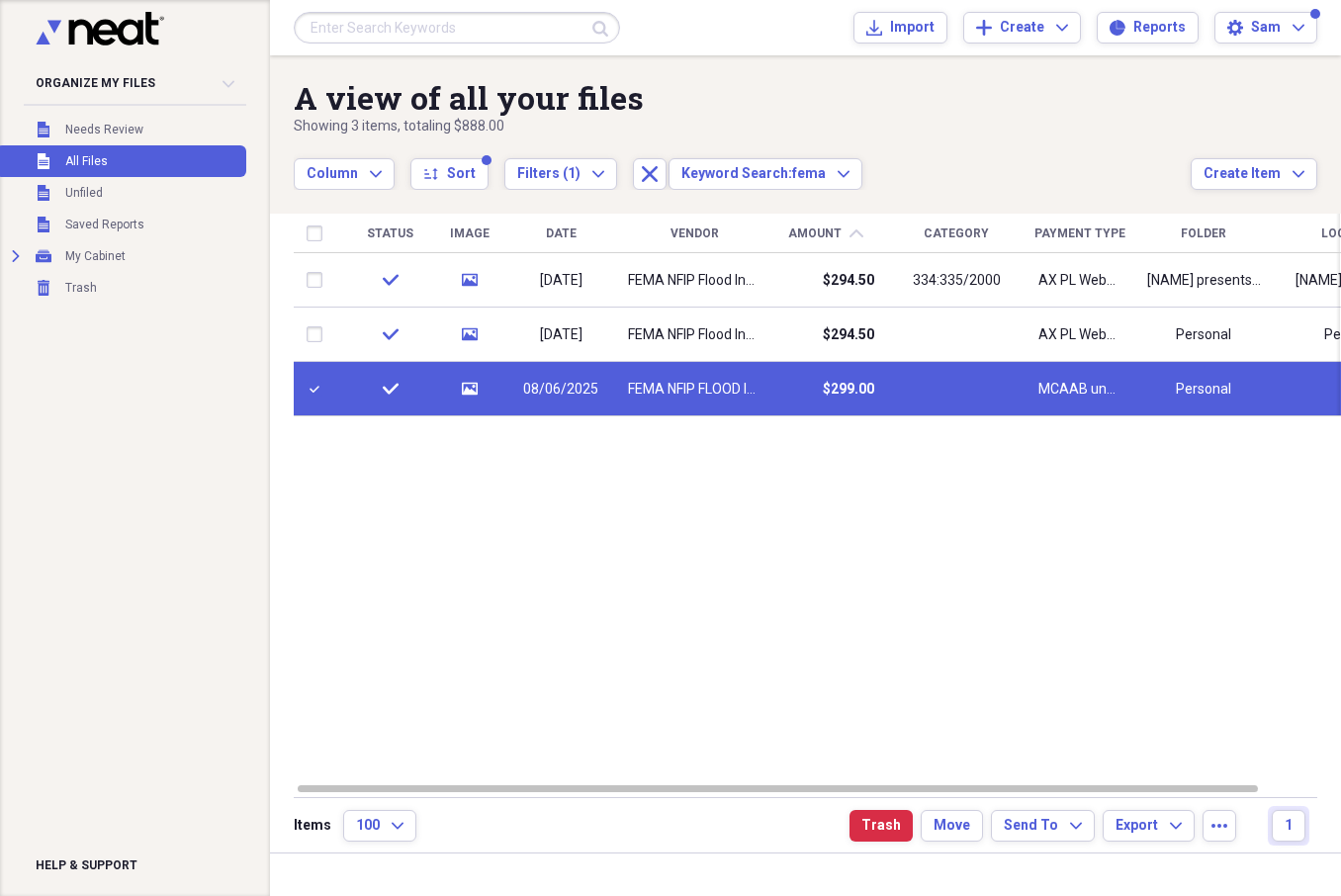 click on "Status Image Date Vendor Amount chevron-up Category Payment Type Folder Location check media [DATE] [PERSON] Insurance $[AMOUNT] [CATEGORY] [PERSON] [PERSON] check media [DATE] [PERSON] Insurance $[AMOUNT] [PERSON] Personal Personal check media [DATE] [PERSON] FLOOD INSURA KALISPELL USA $[AMOUNT] MCAAB unpaid Personal" at bounding box center [817, 497] 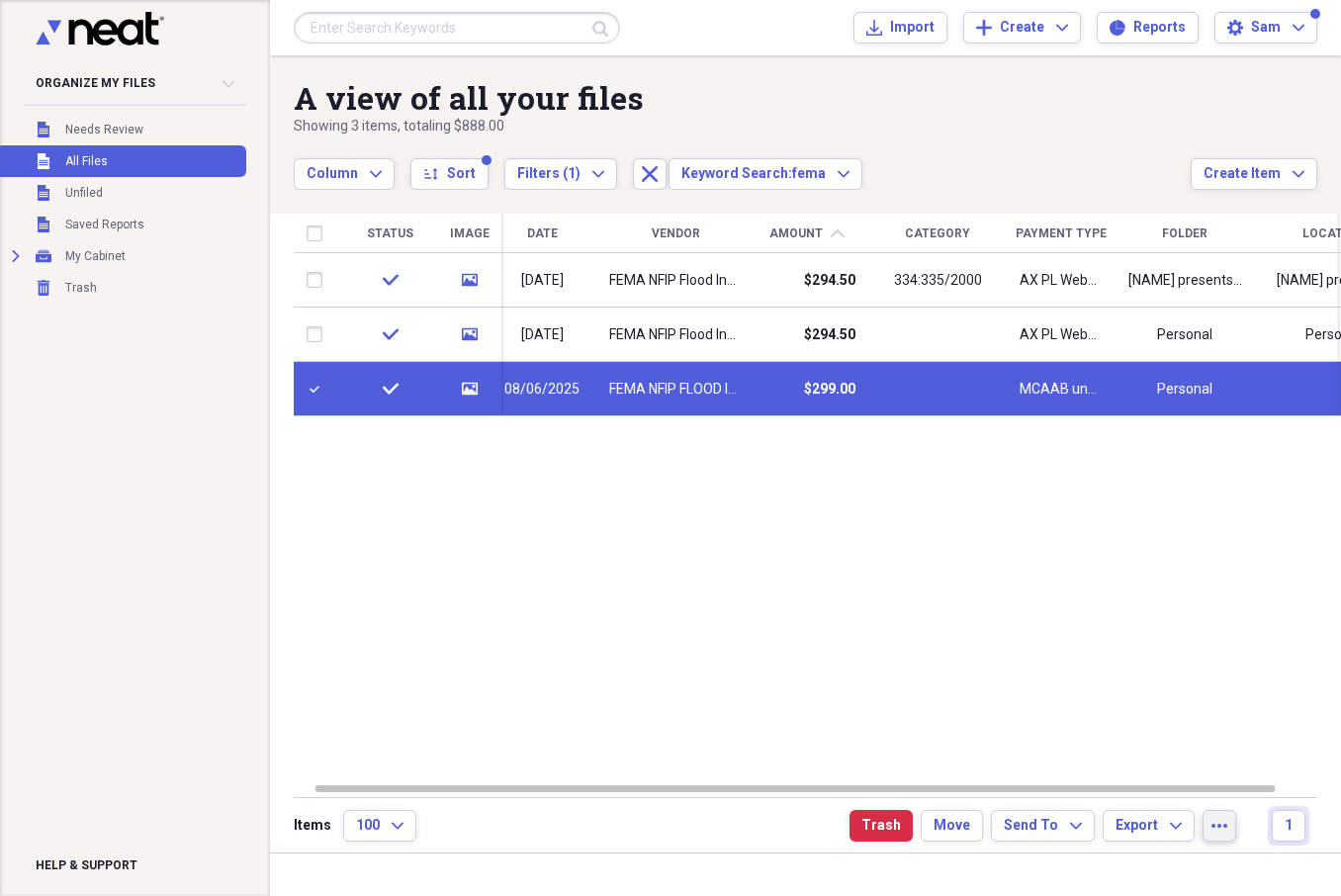 click on "more" 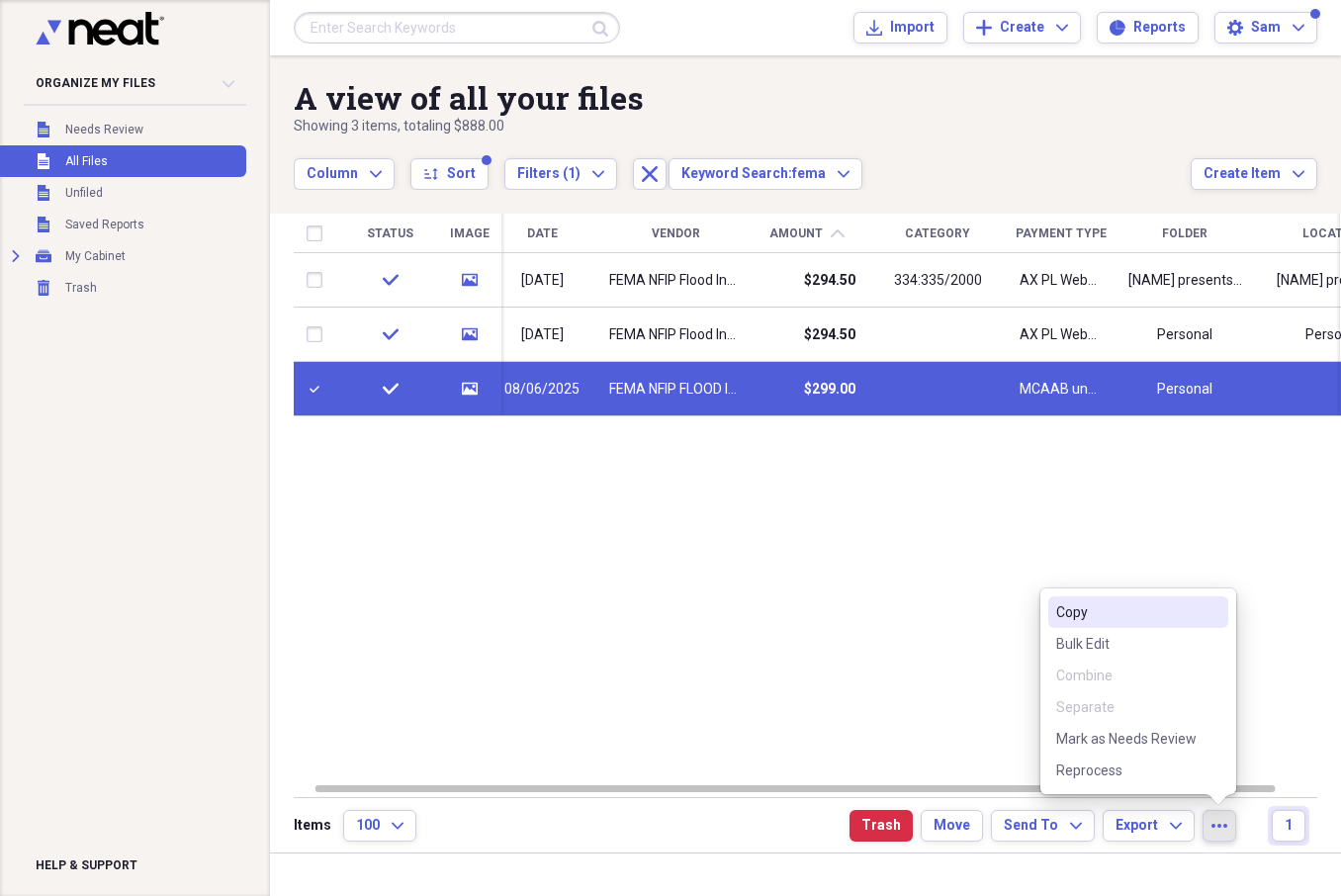click on "Copy" at bounding box center [1126, 612] 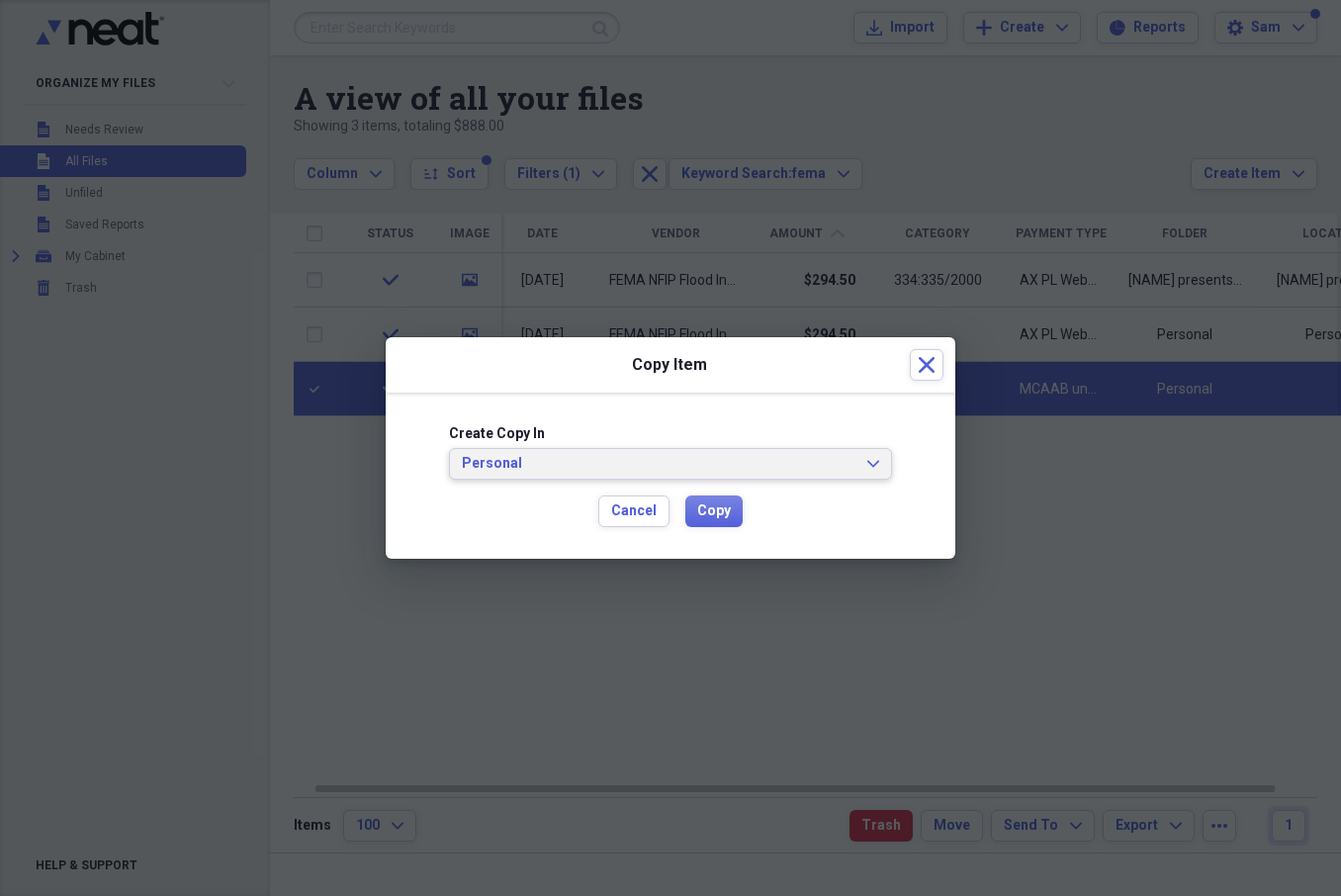 click on "Personal" at bounding box center [659, 464] 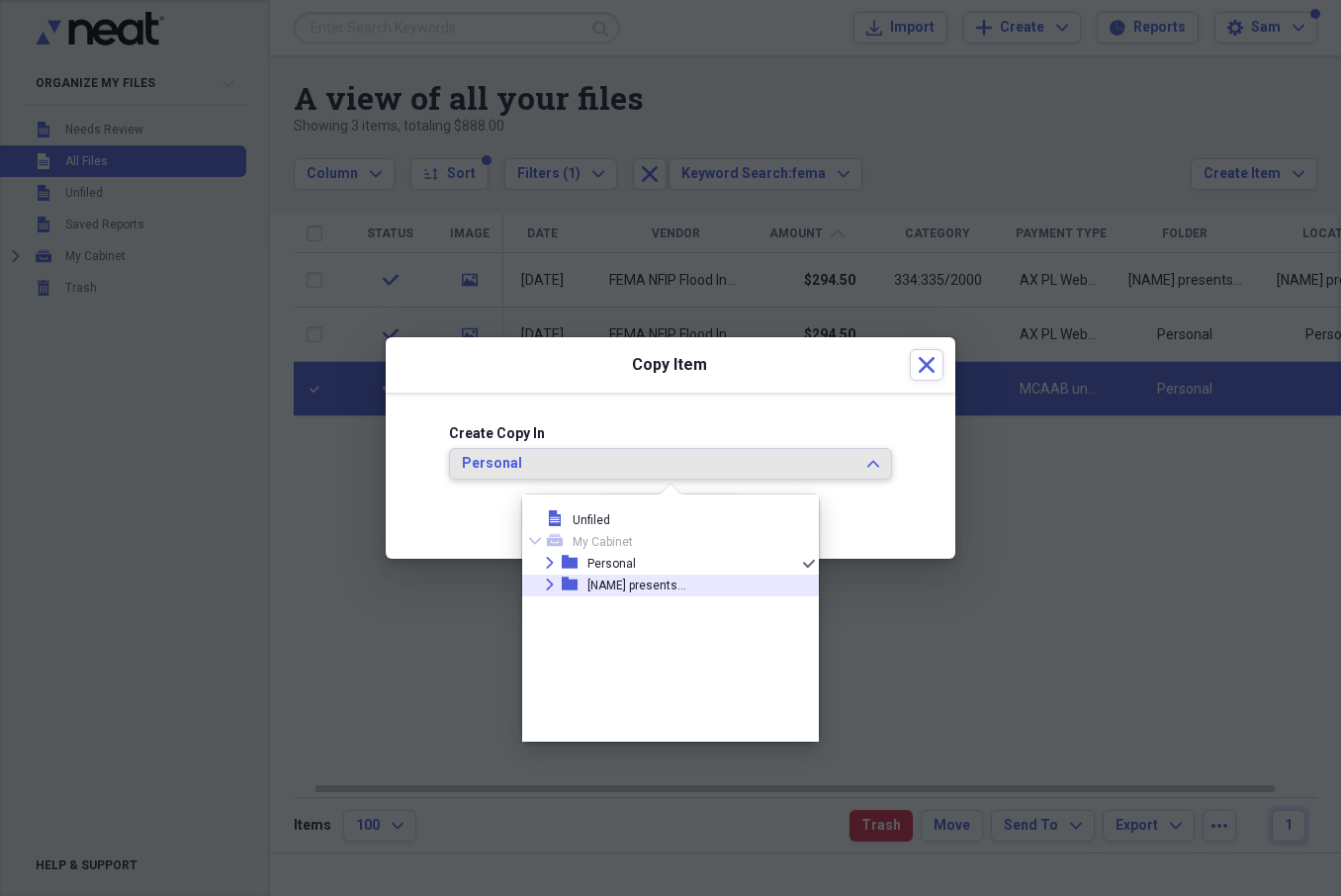 click on "[NAME] presents..." at bounding box center [637, 585] 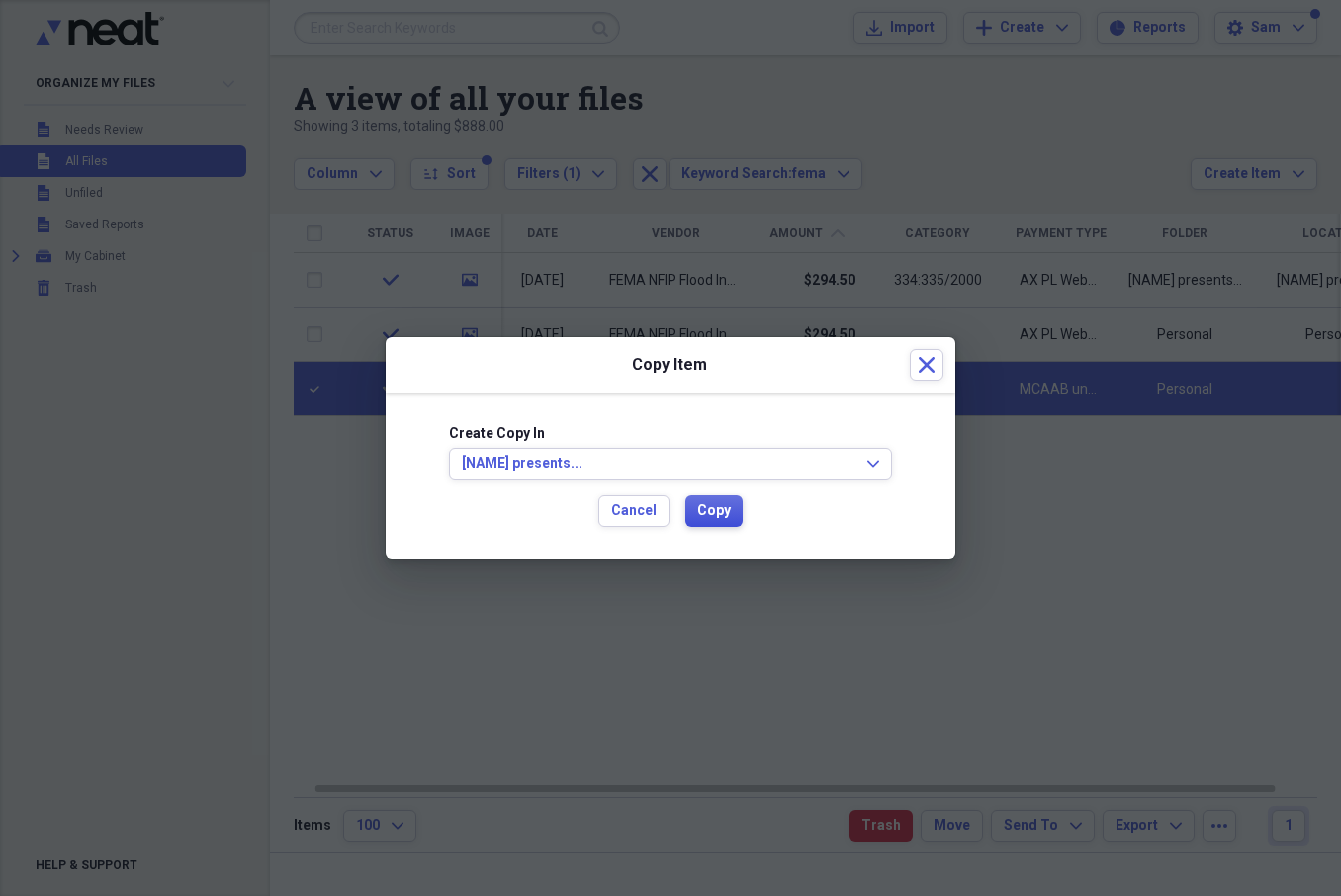 click on "Copy" at bounding box center (714, 511) 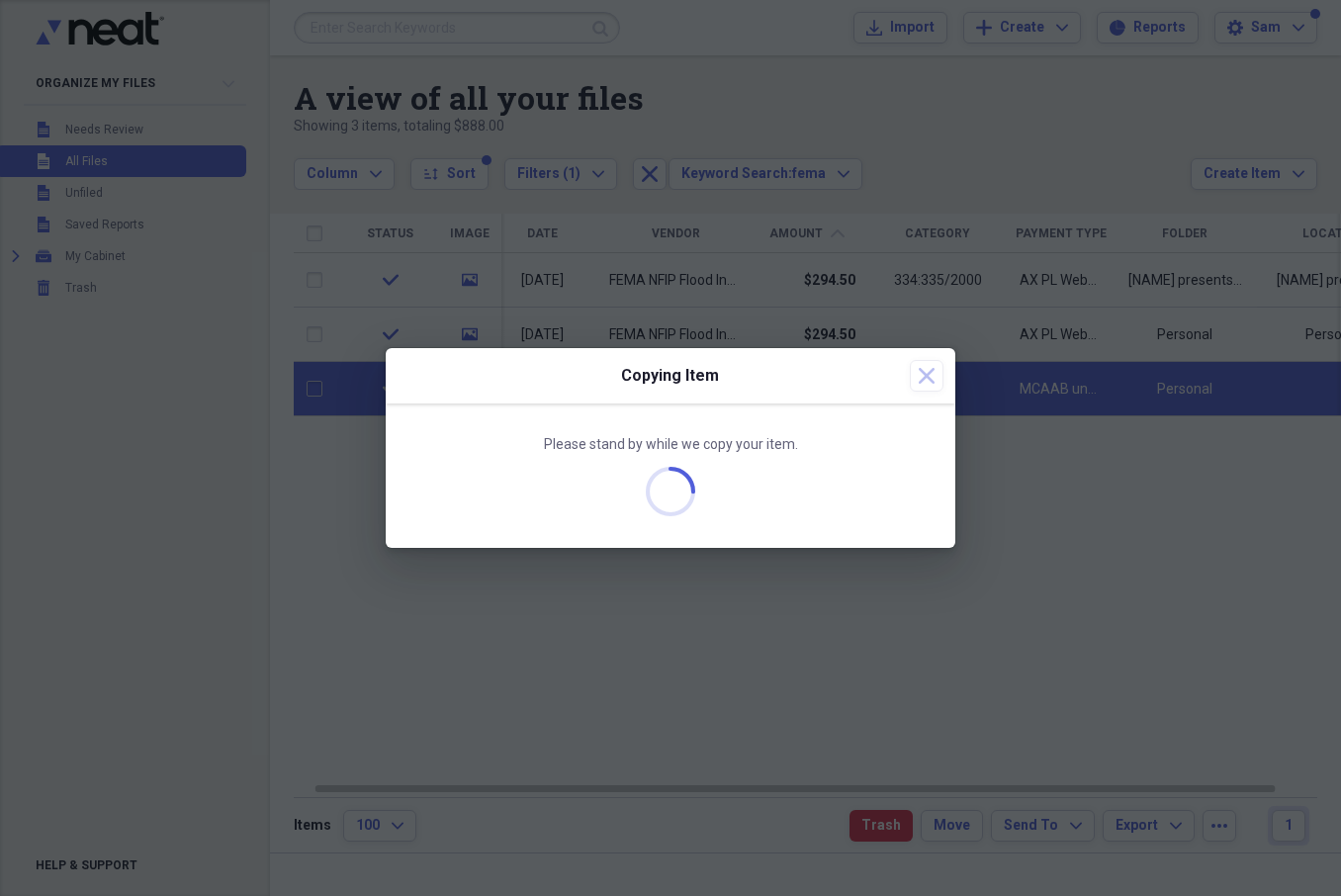 checkbox on "false" 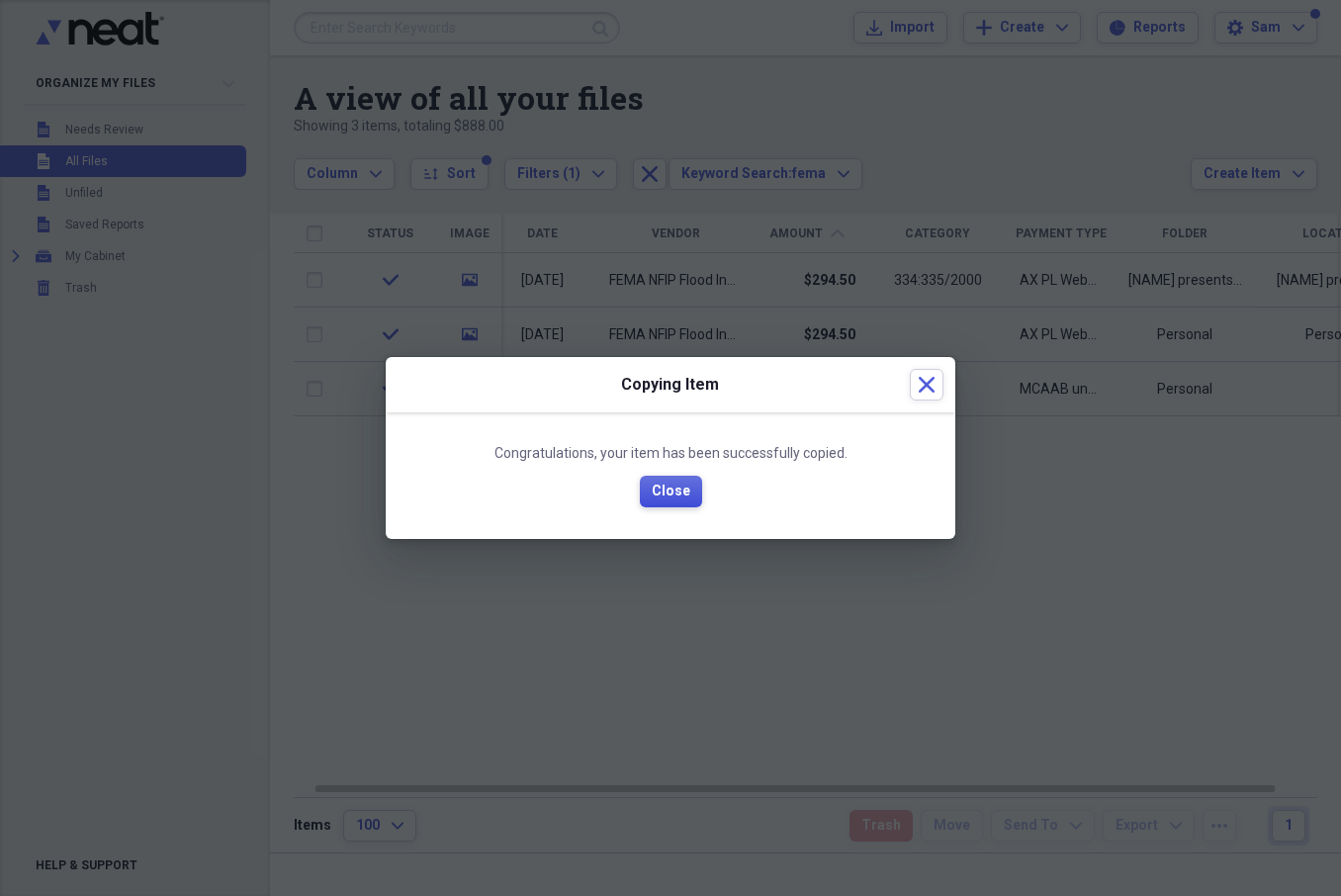 click on "Close" at bounding box center (670, 492) 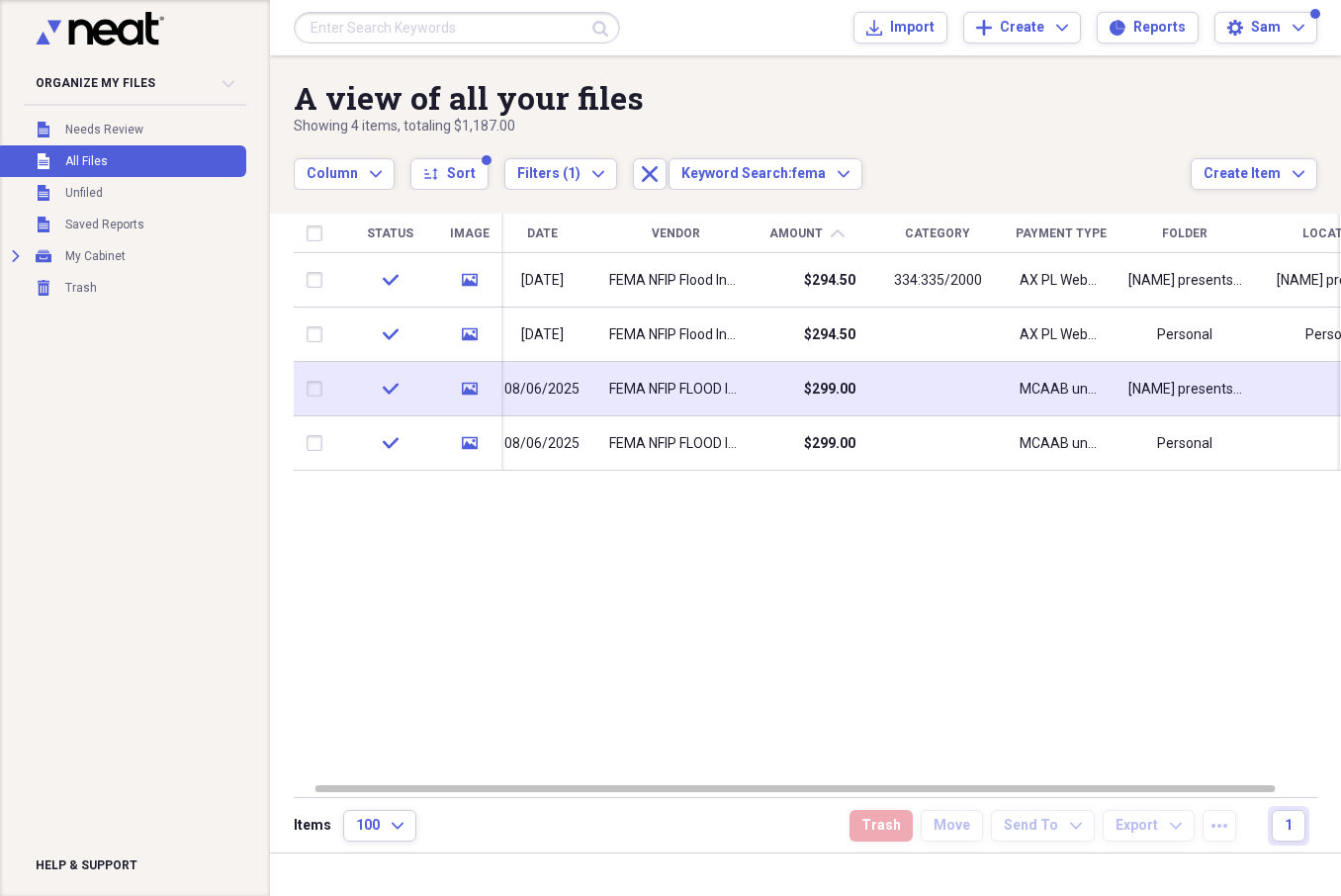 click on "08/06/2025" at bounding box center (542, 389) 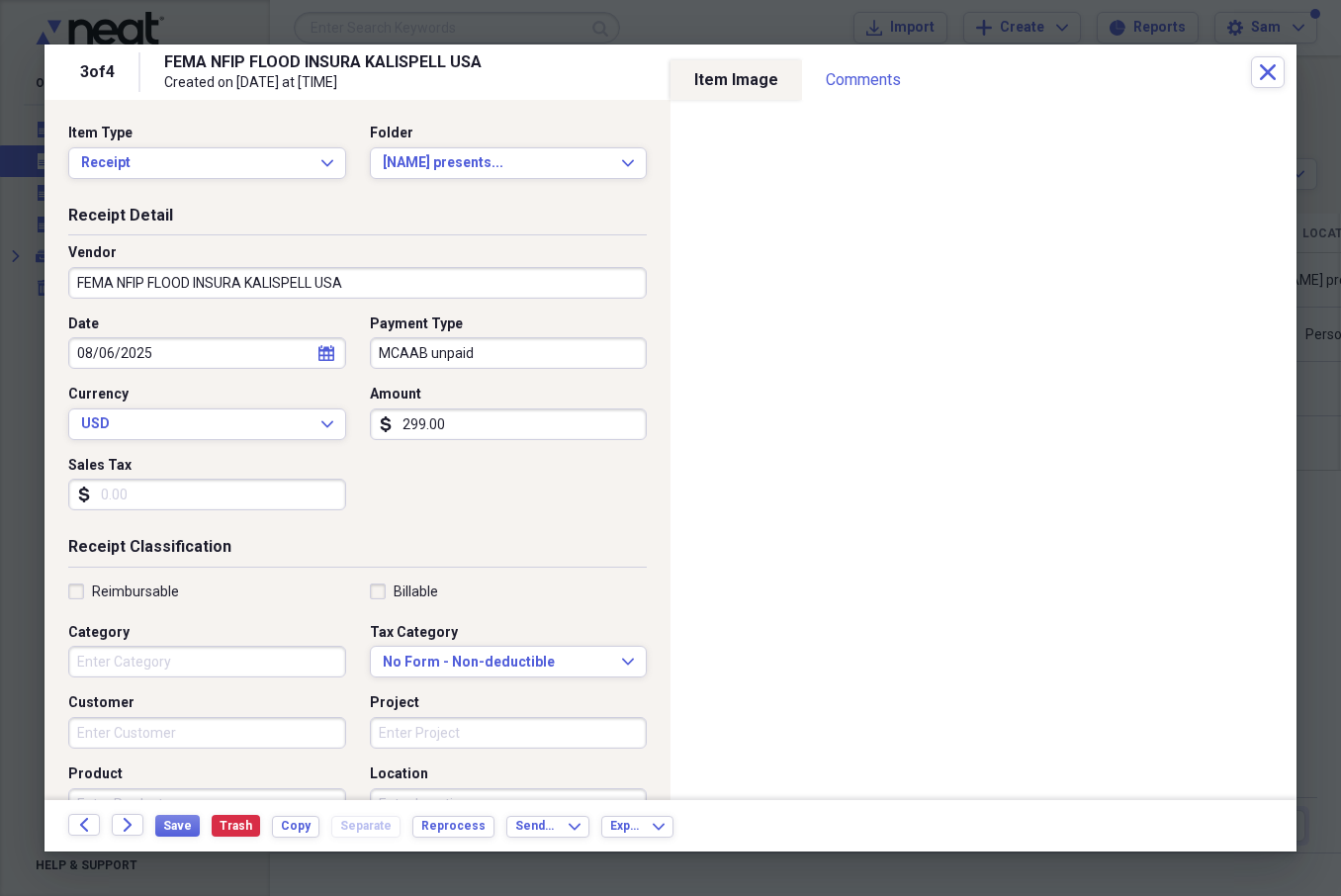 click on "Category" at bounding box center [207, 662] 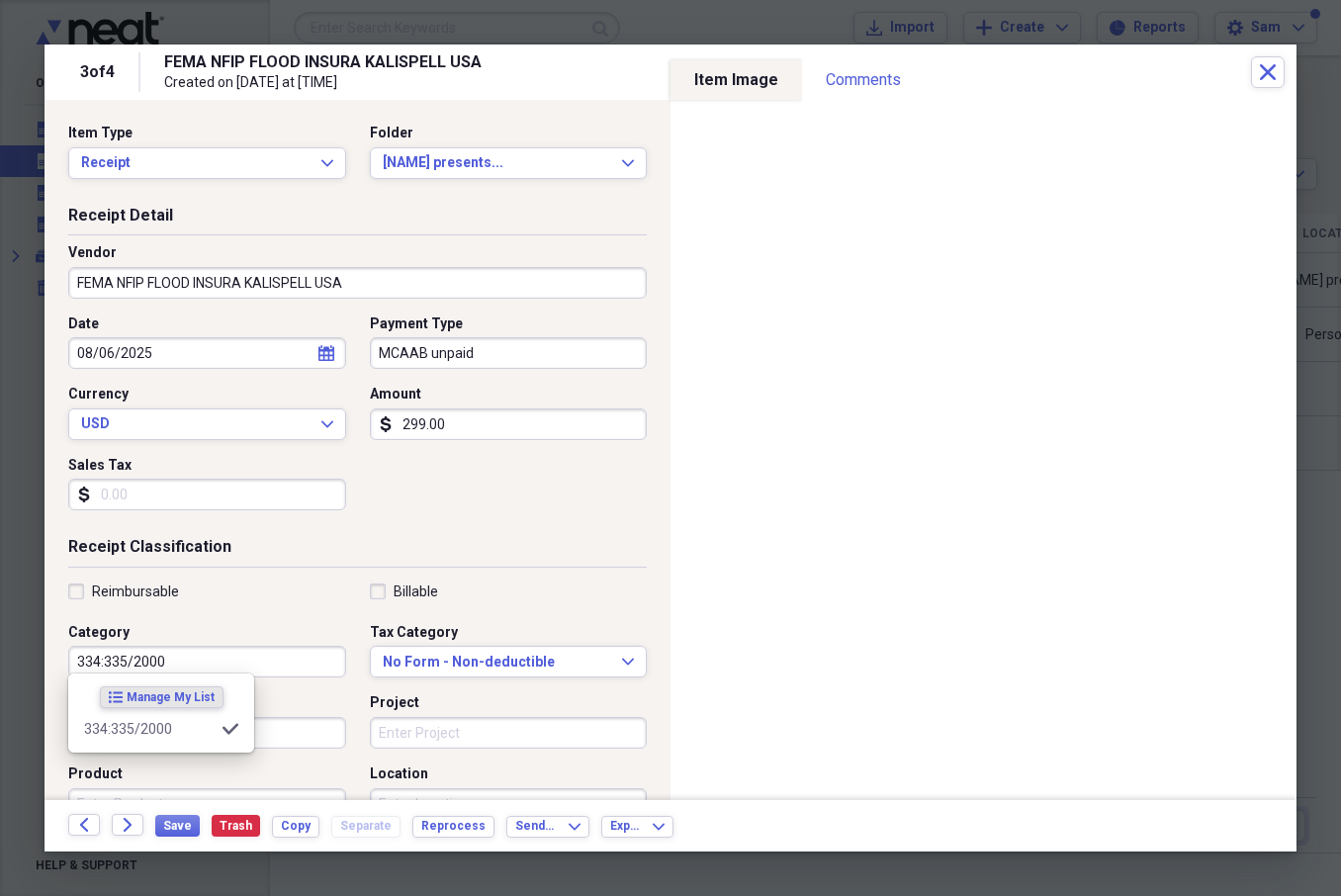 type on "334:335/2000" 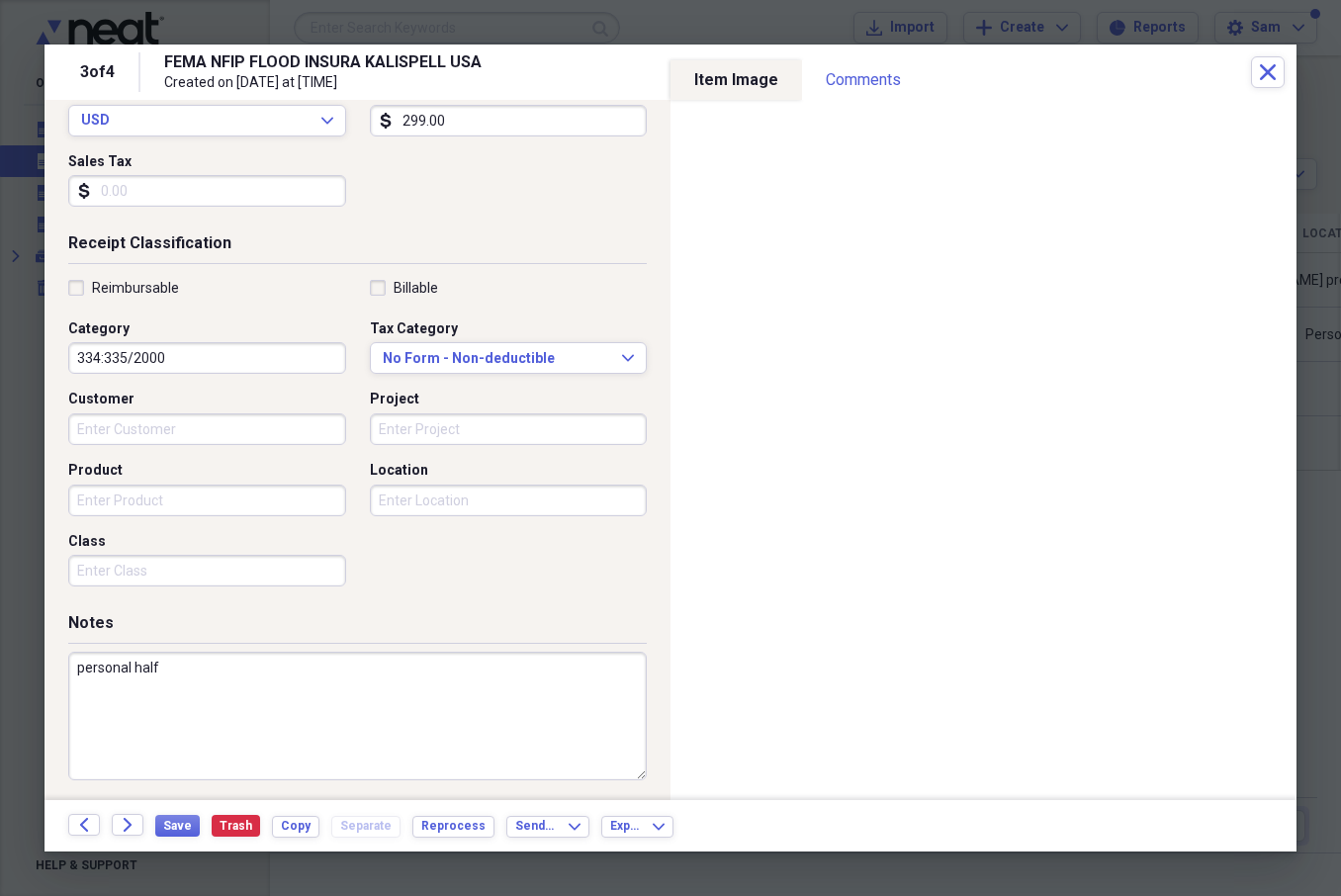 scroll, scrollTop: 303, scrollLeft: 0, axis: vertical 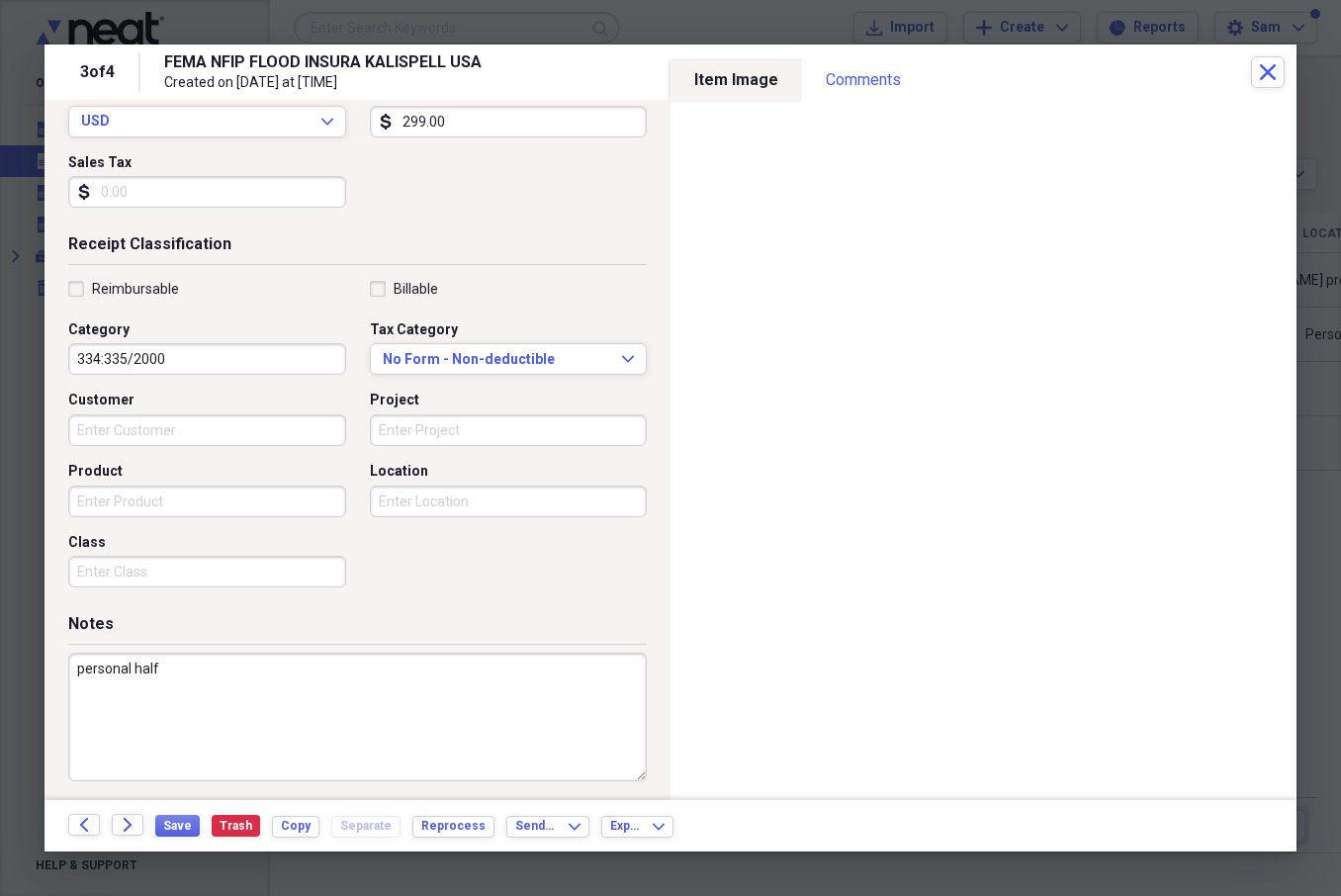drag, startPoint x: 128, startPoint y: 662, endPoint x: 35, endPoint y: 654, distance: 93.34345 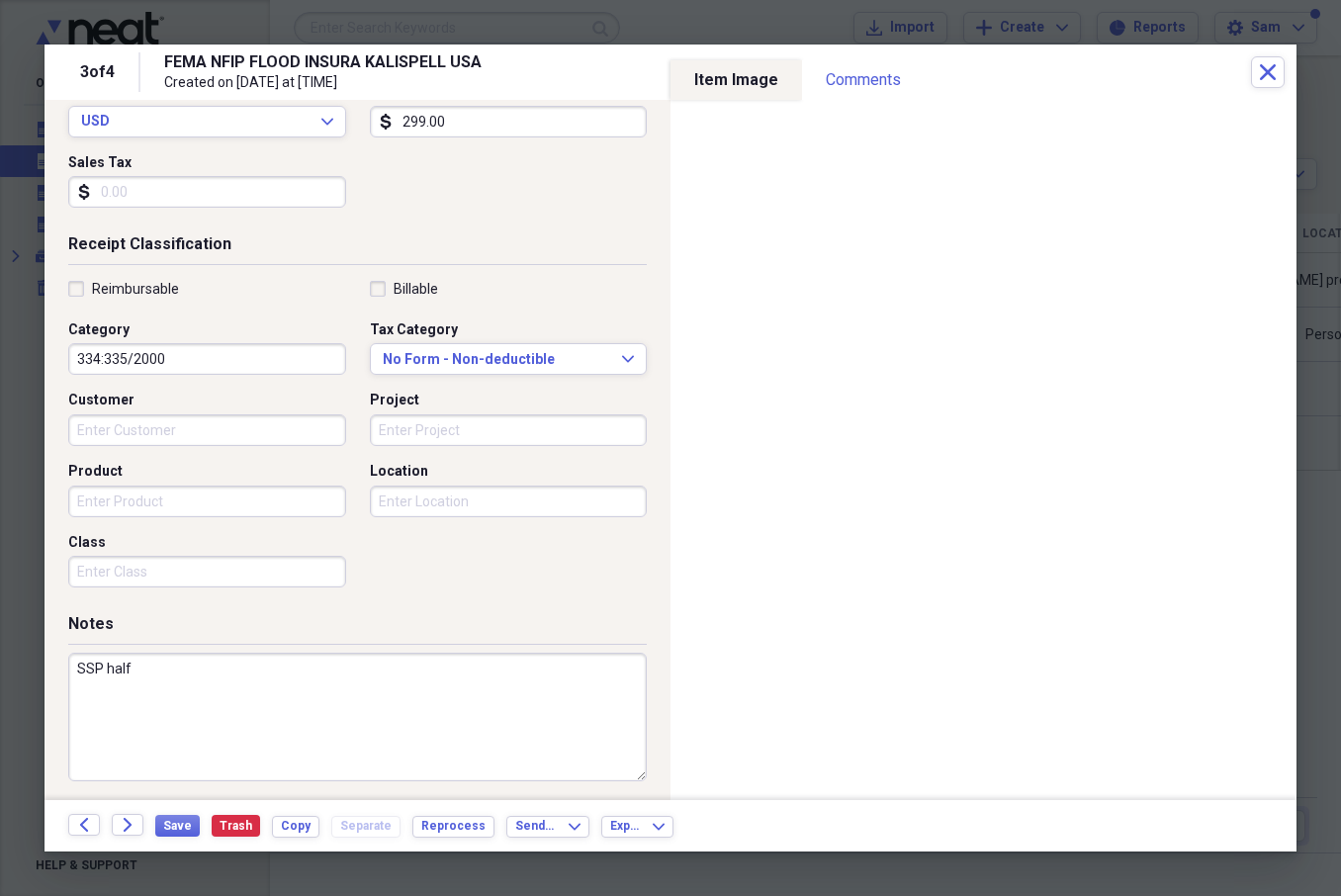 type on "SSP half" 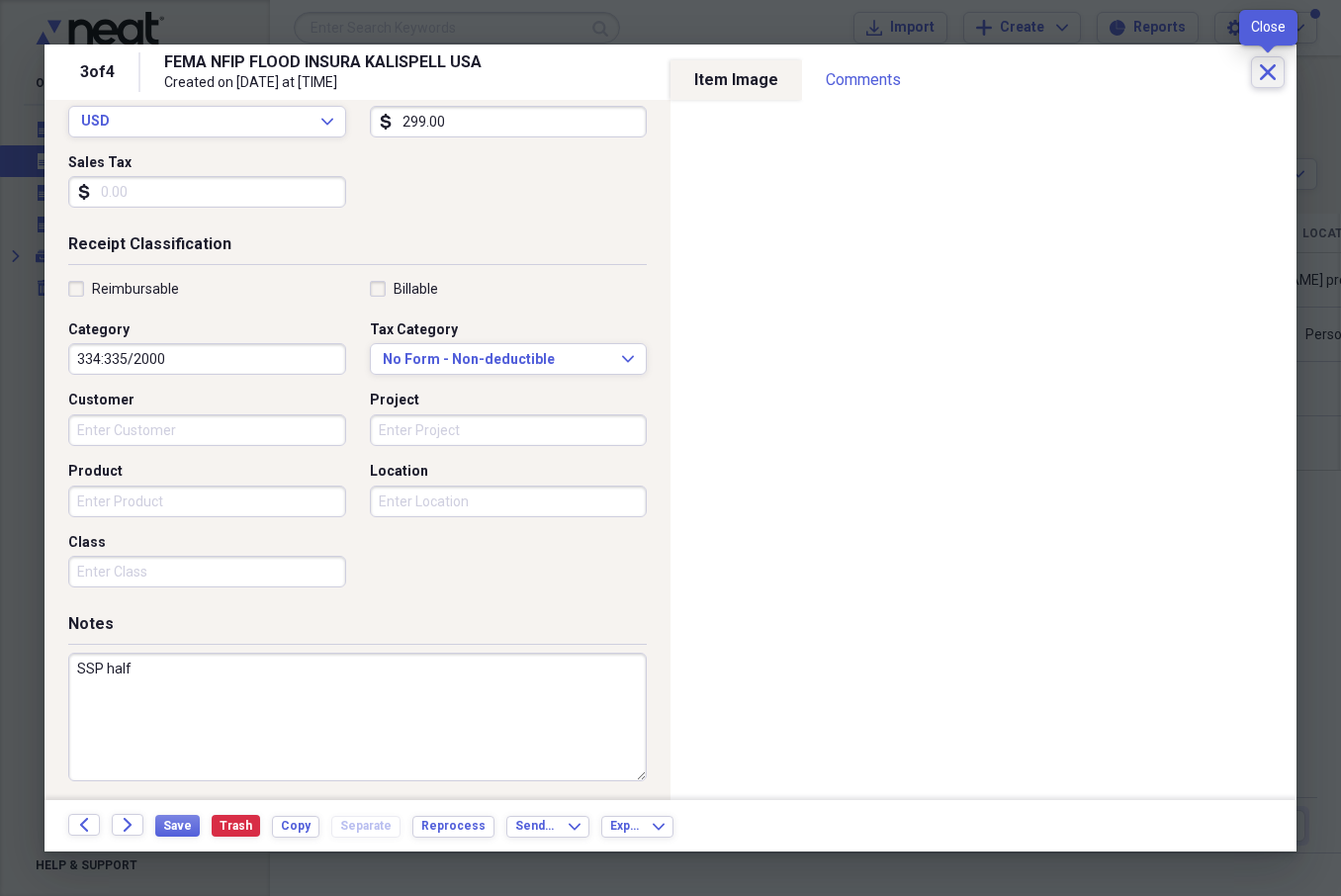click on "Close" 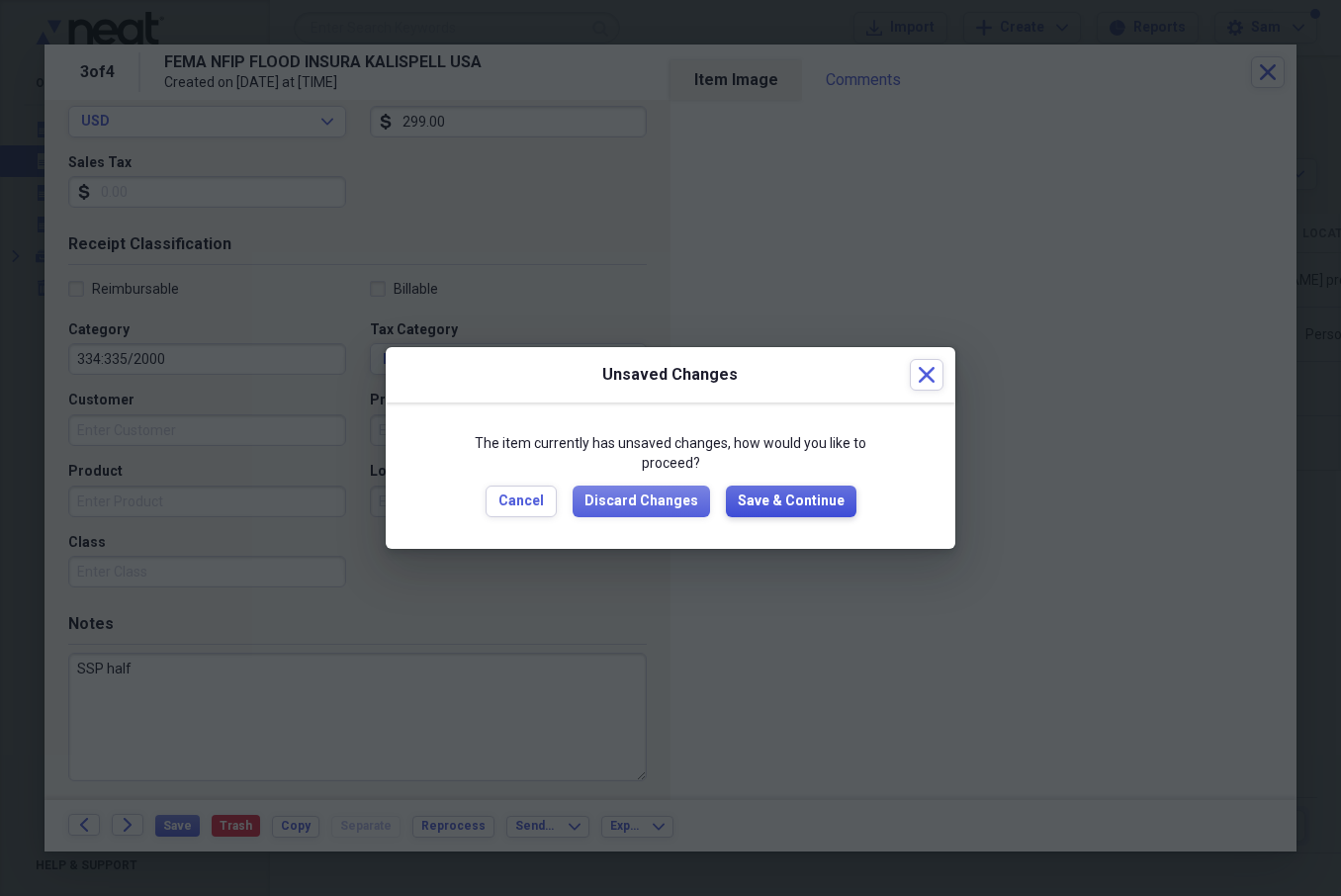 click on "Save & Continue" at bounding box center (791, 501) 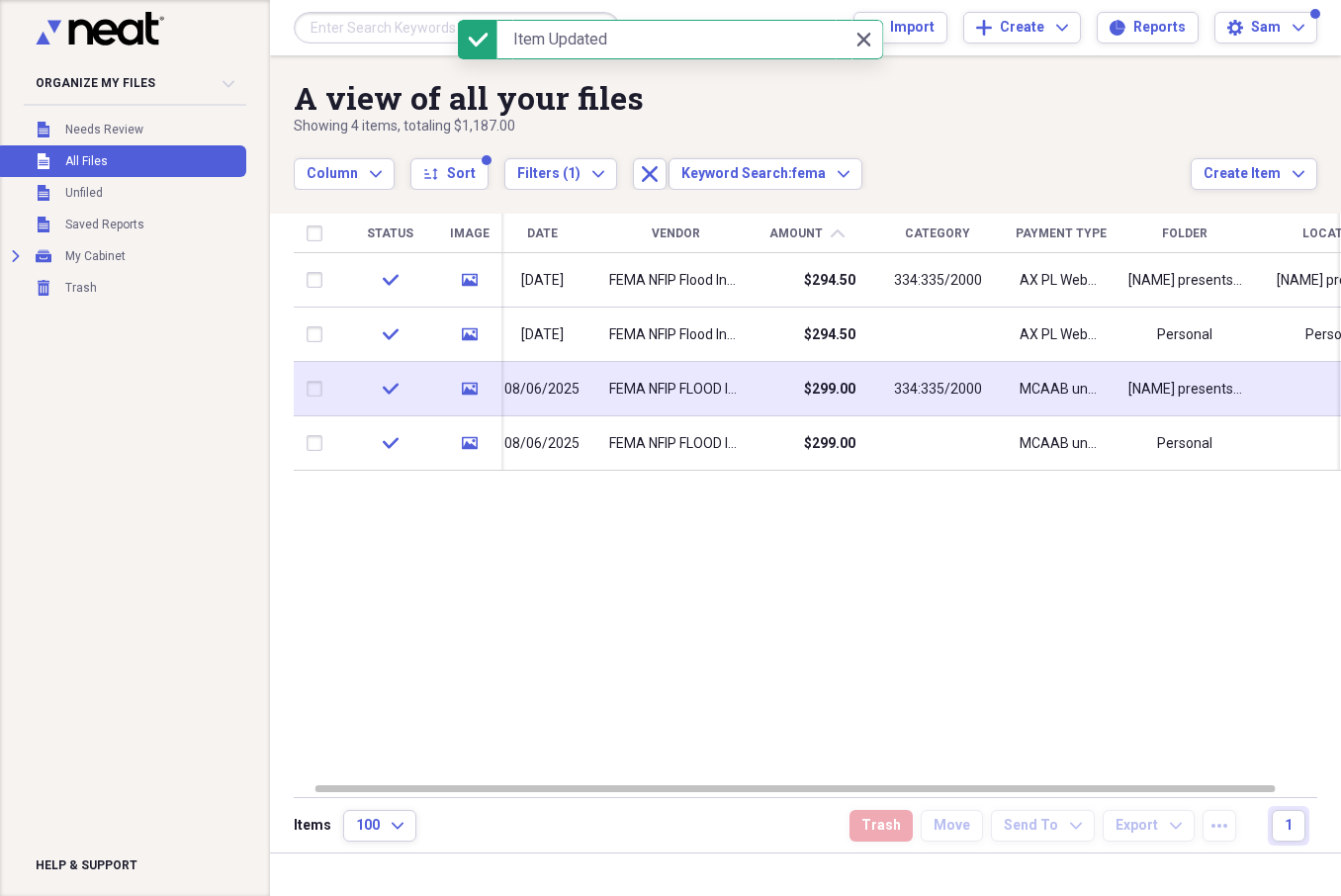 click on "FEMA NFIP FLOOD INSURA KALISPELL USA" at bounding box center [675, 390] 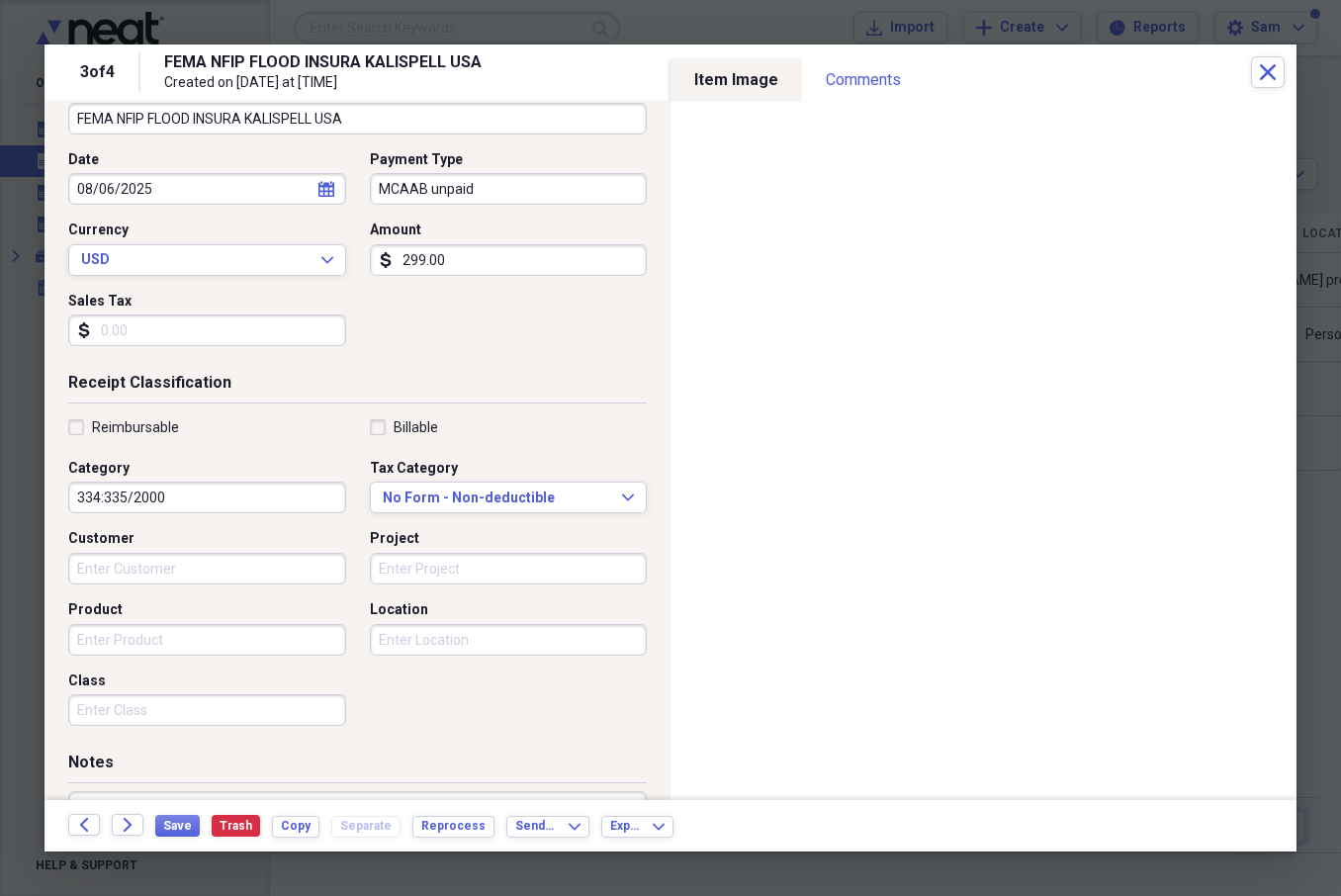 scroll, scrollTop: 165, scrollLeft: 0, axis: vertical 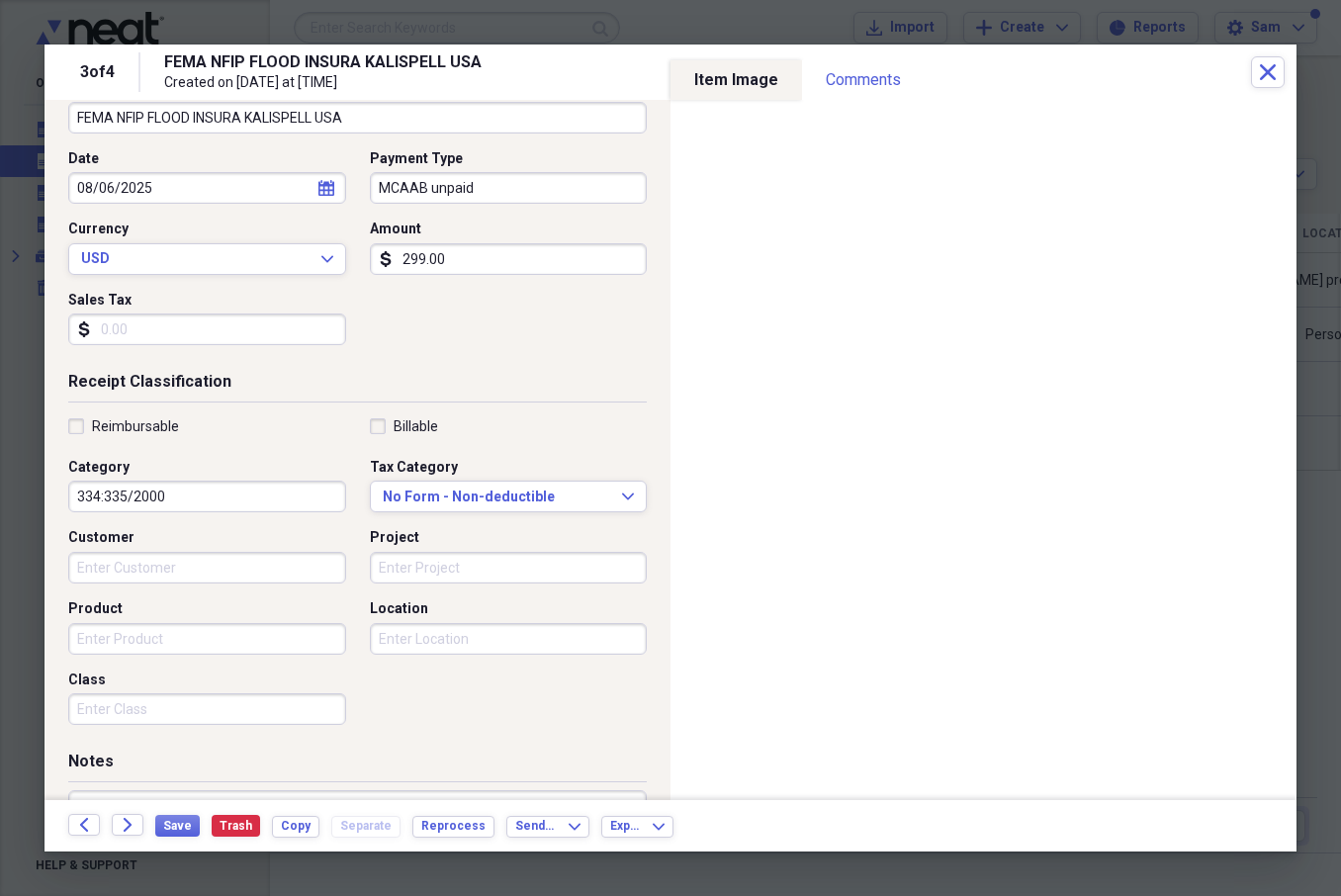 click on "Location" at bounding box center (508, 639) 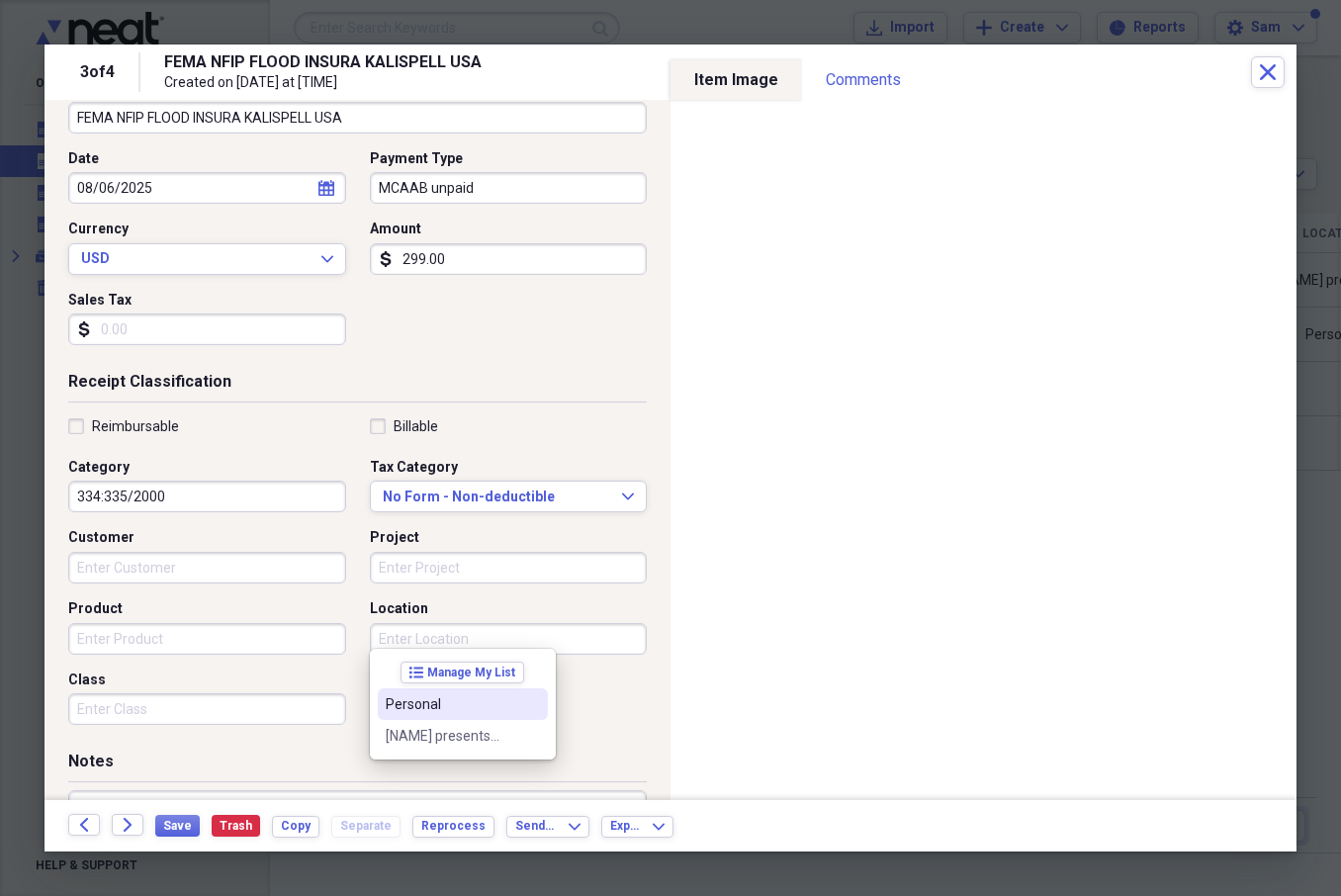 drag, startPoint x: 451, startPoint y: 710, endPoint x: 465, endPoint y: 703, distance: 15.652476 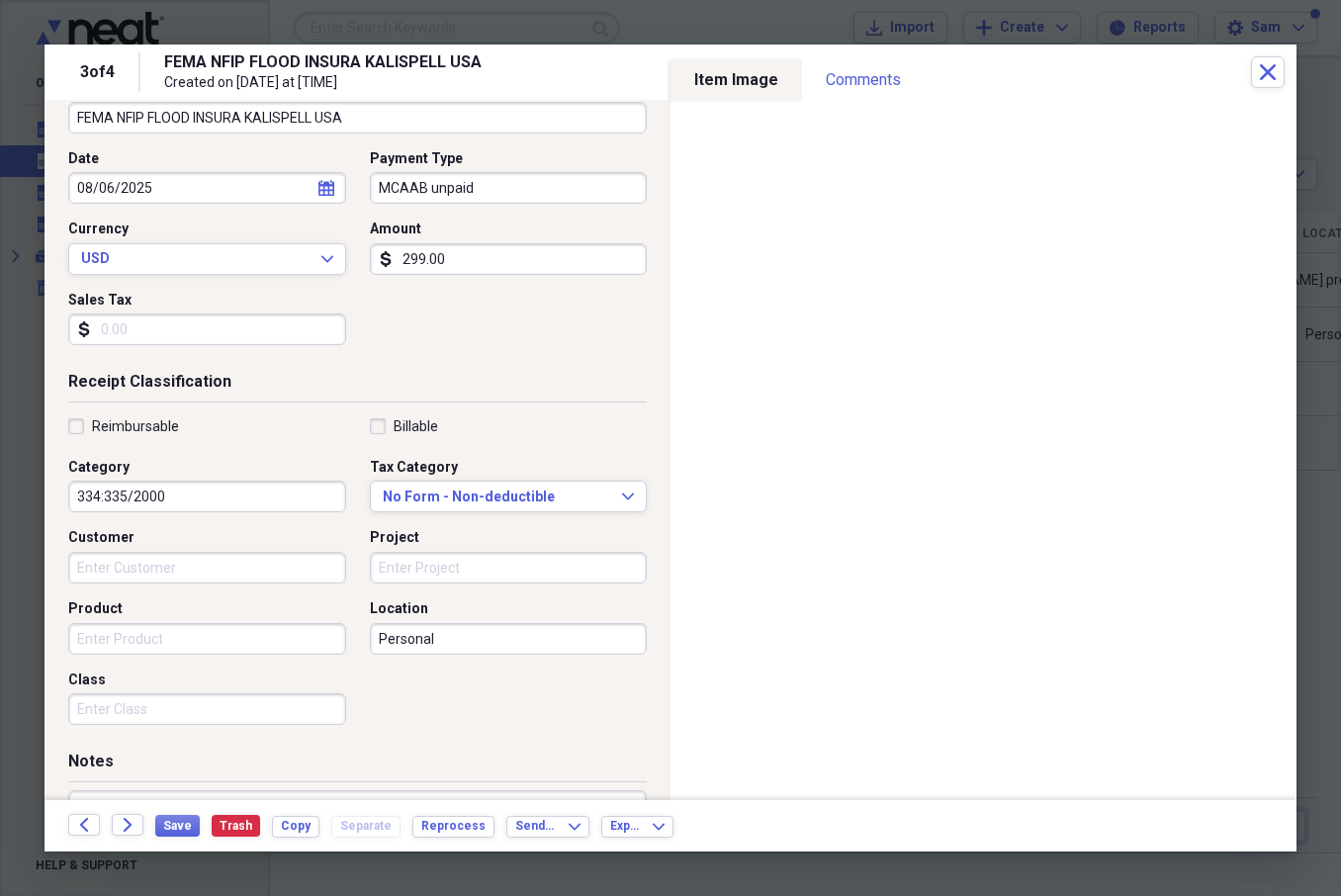 click on "Personal" at bounding box center [508, 639] 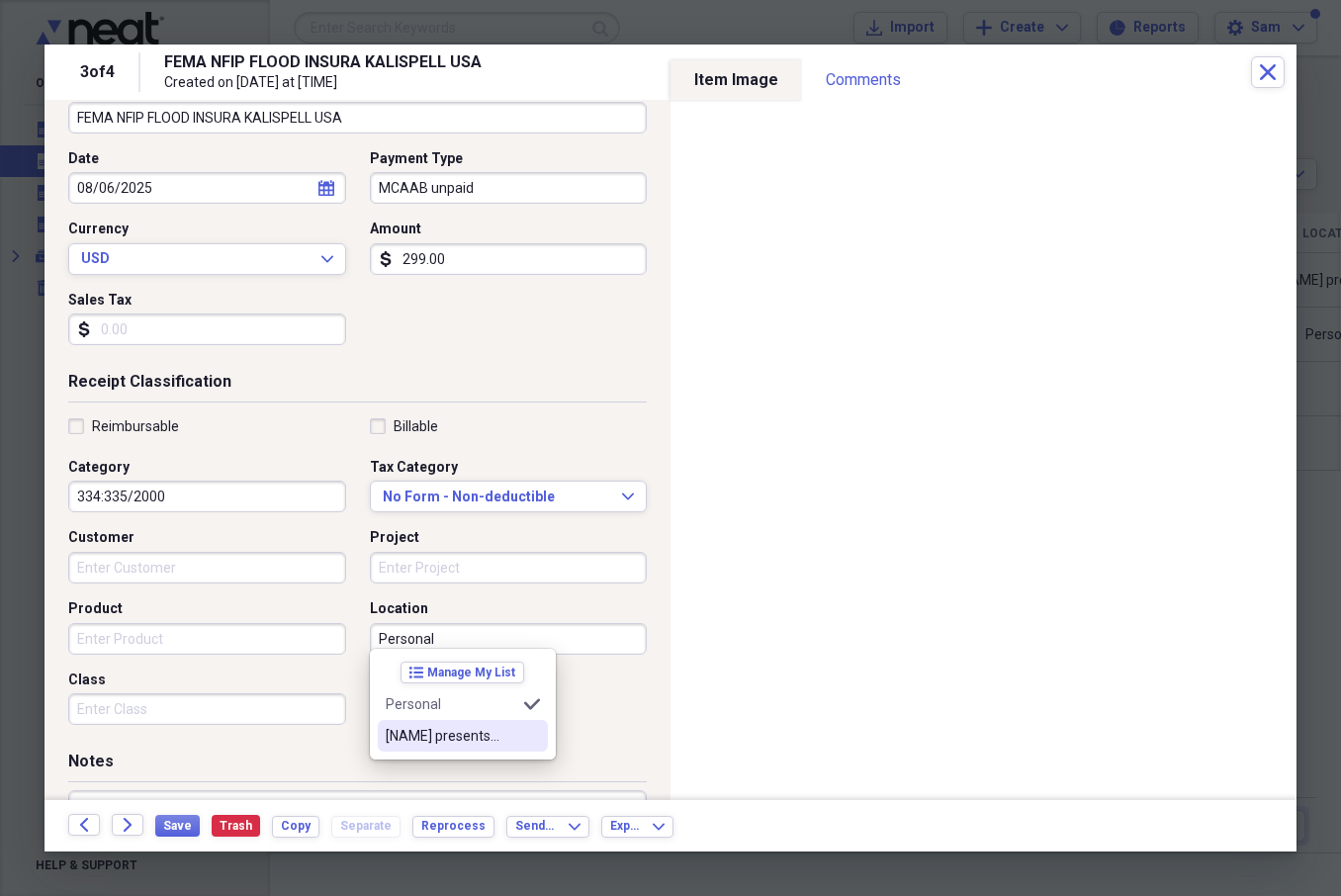 click on "[NAME] presents..." at bounding box center (463, 736) 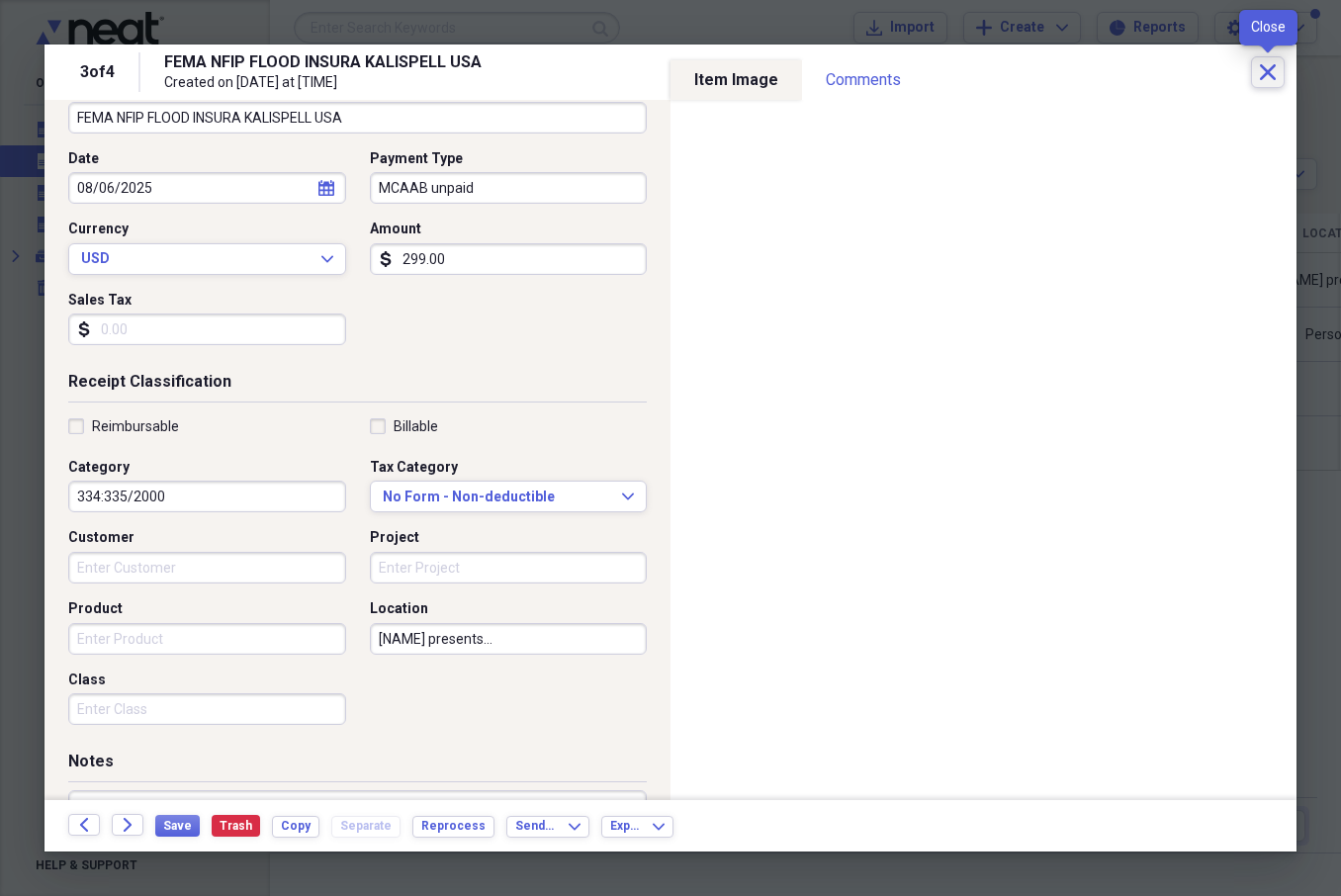 click on "Close" at bounding box center (1268, 72) 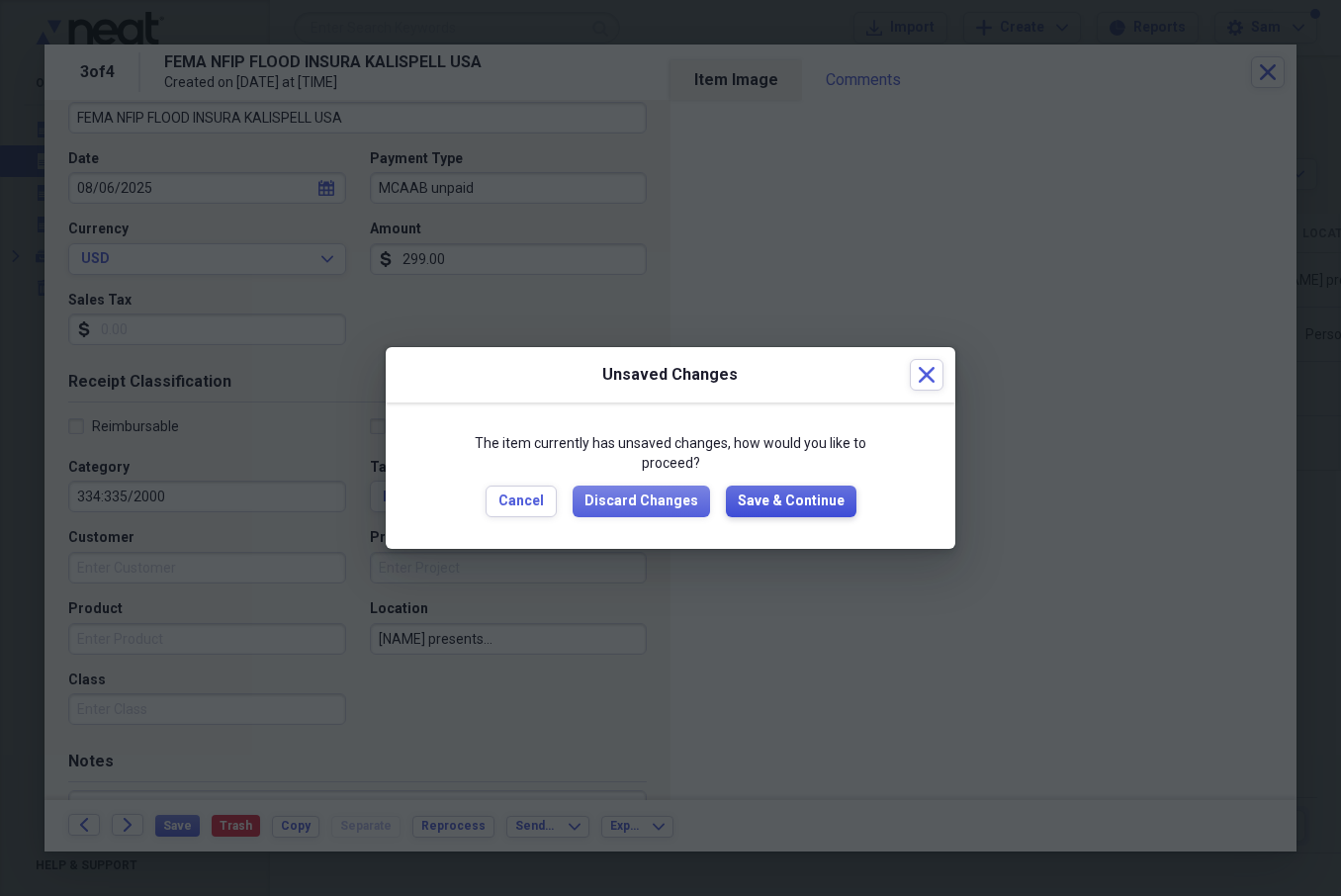 click on "Save & Continue" at bounding box center (791, 501) 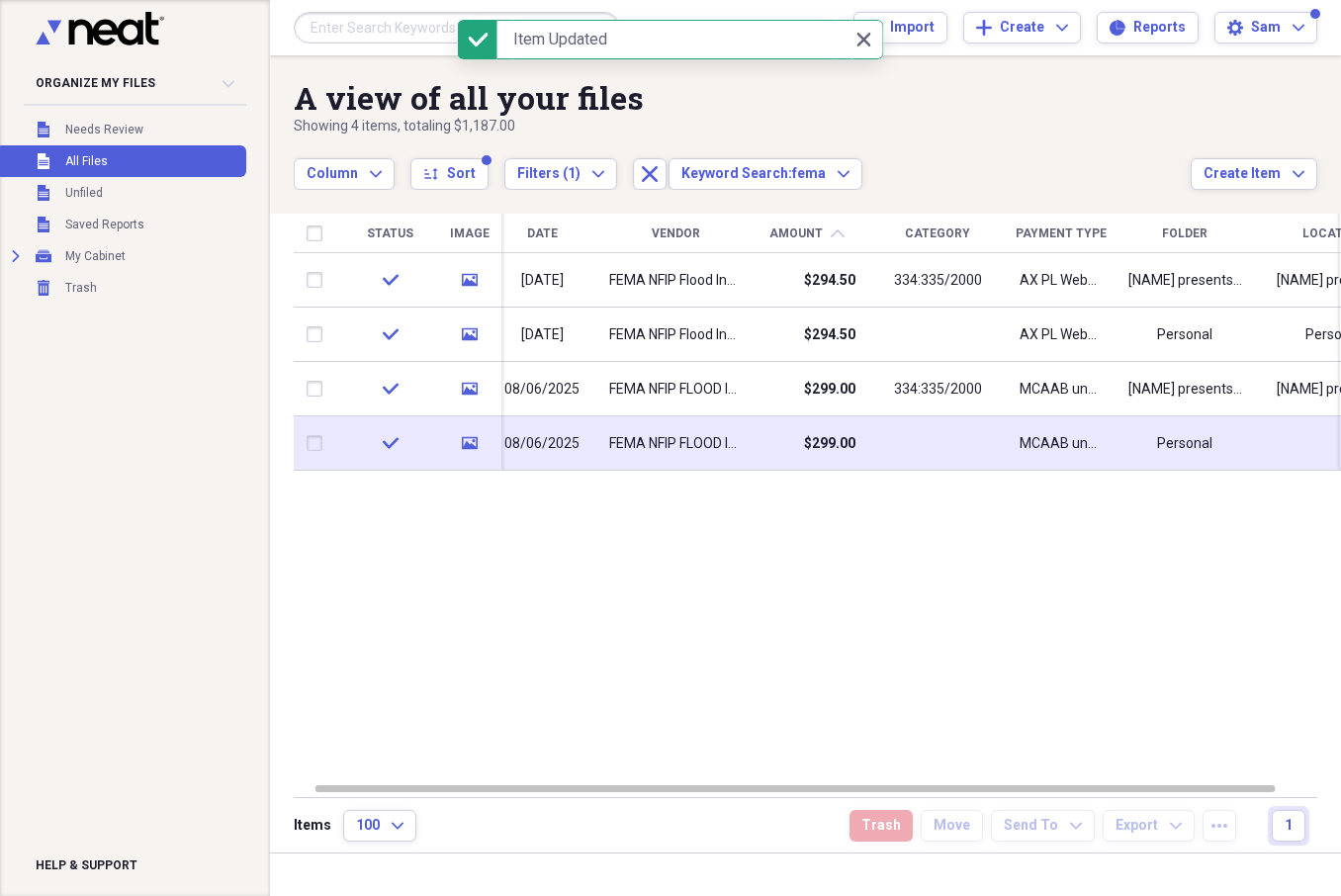 click on "$299.00" at bounding box center [830, 444] 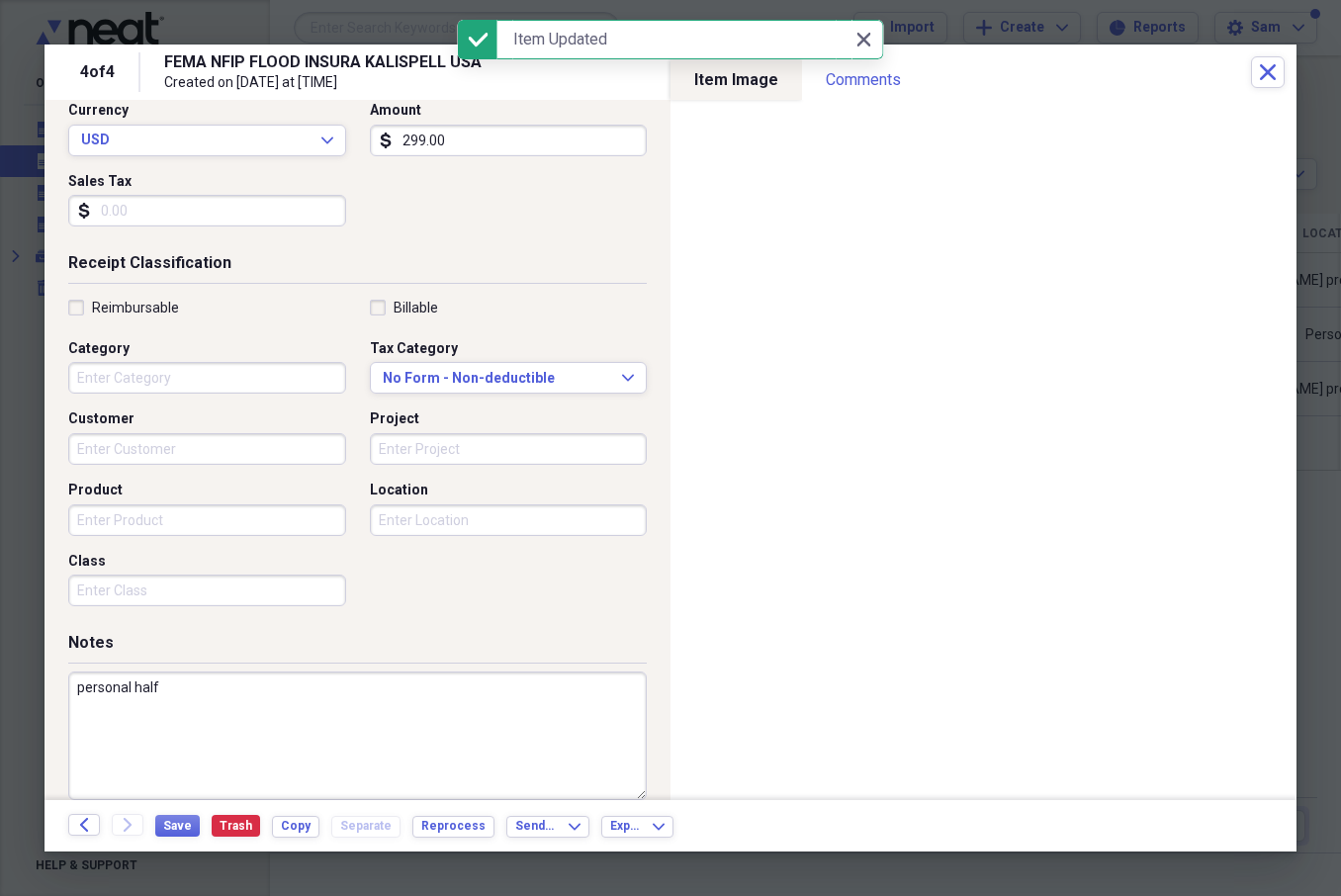 scroll, scrollTop: 291, scrollLeft: 0, axis: vertical 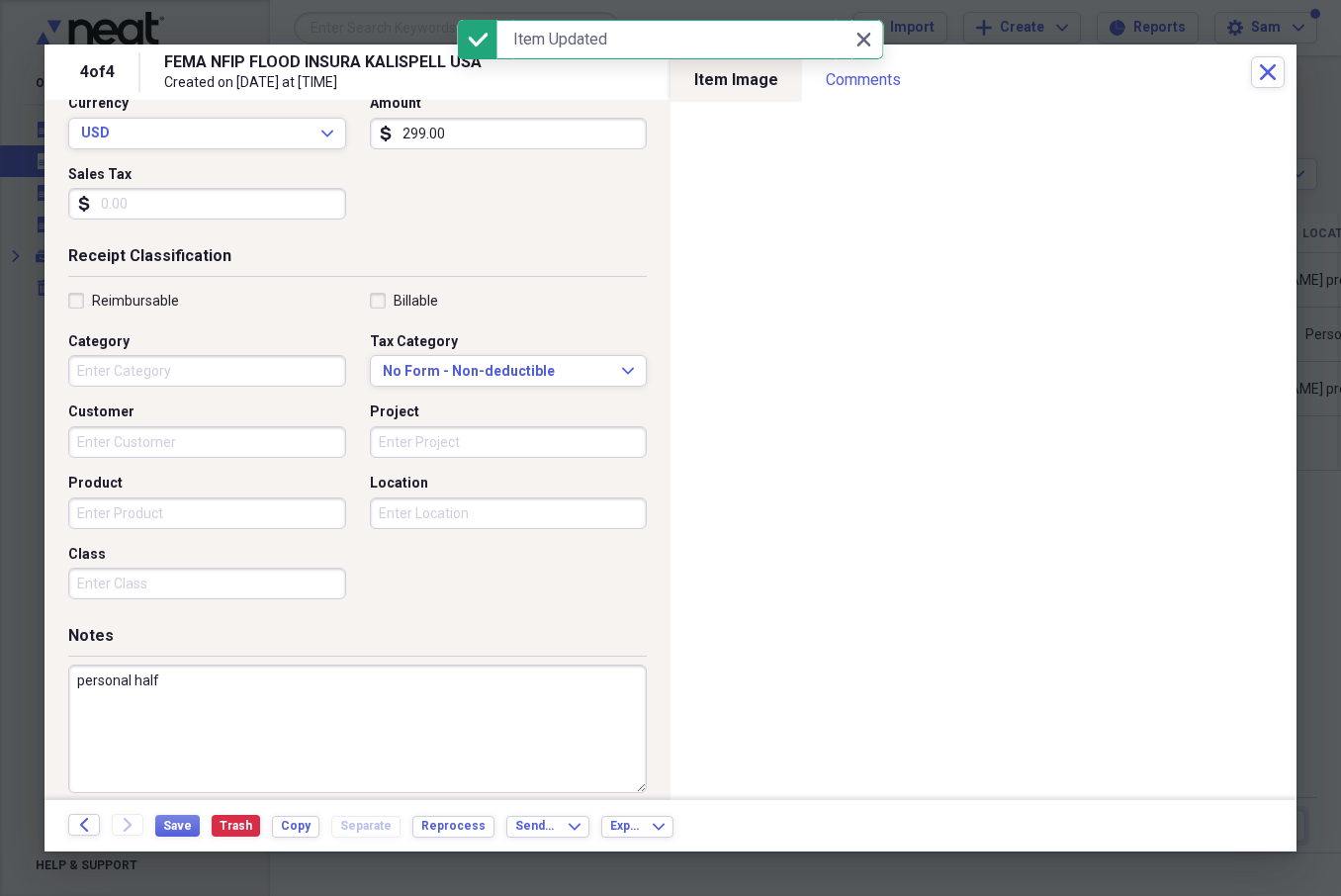 click on "Location" at bounding box center (508, 513) 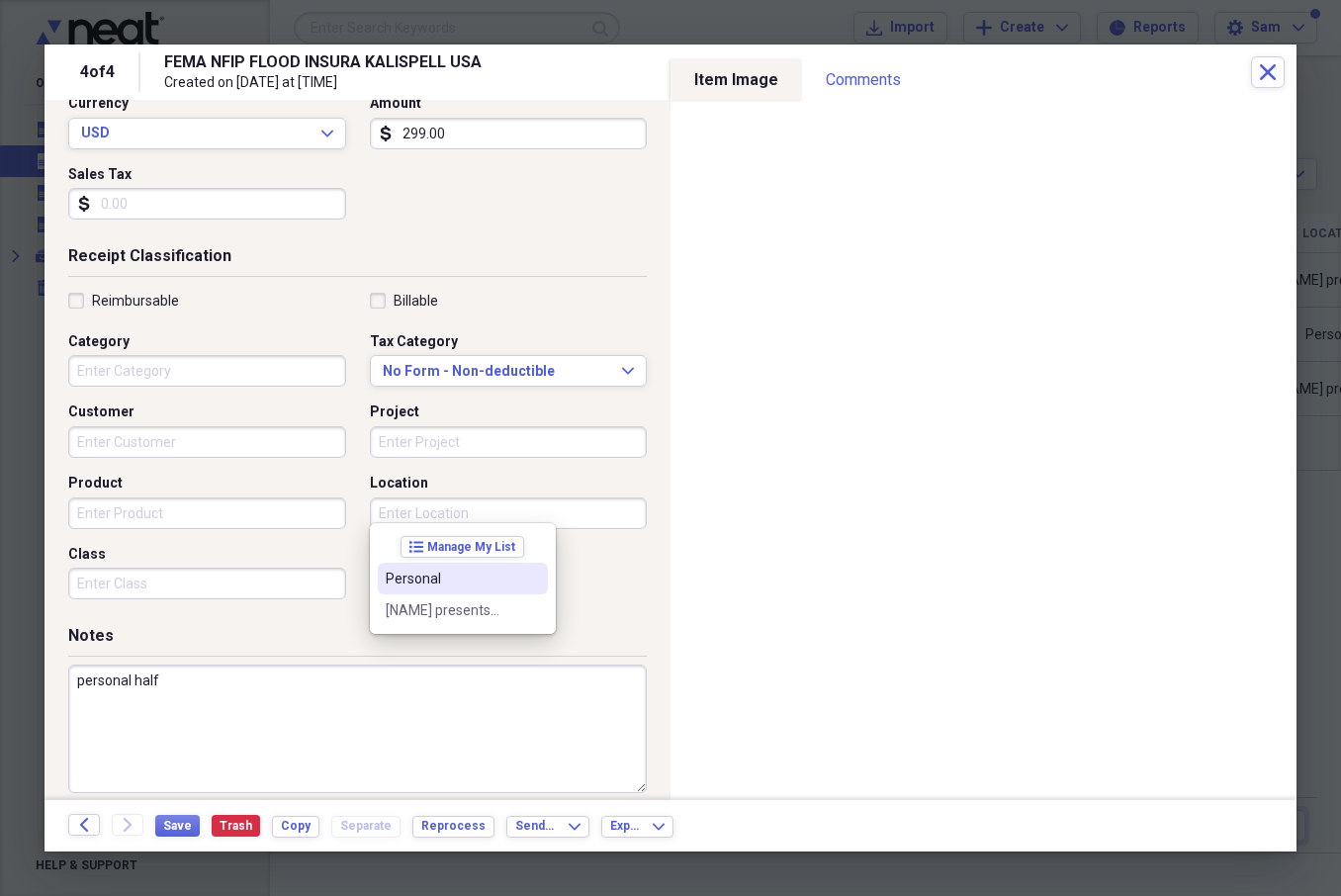 drag, startPoint x: 452, startPoint y: 589, endPoint x: 459, endPoint y: 580, distance: 11.401754 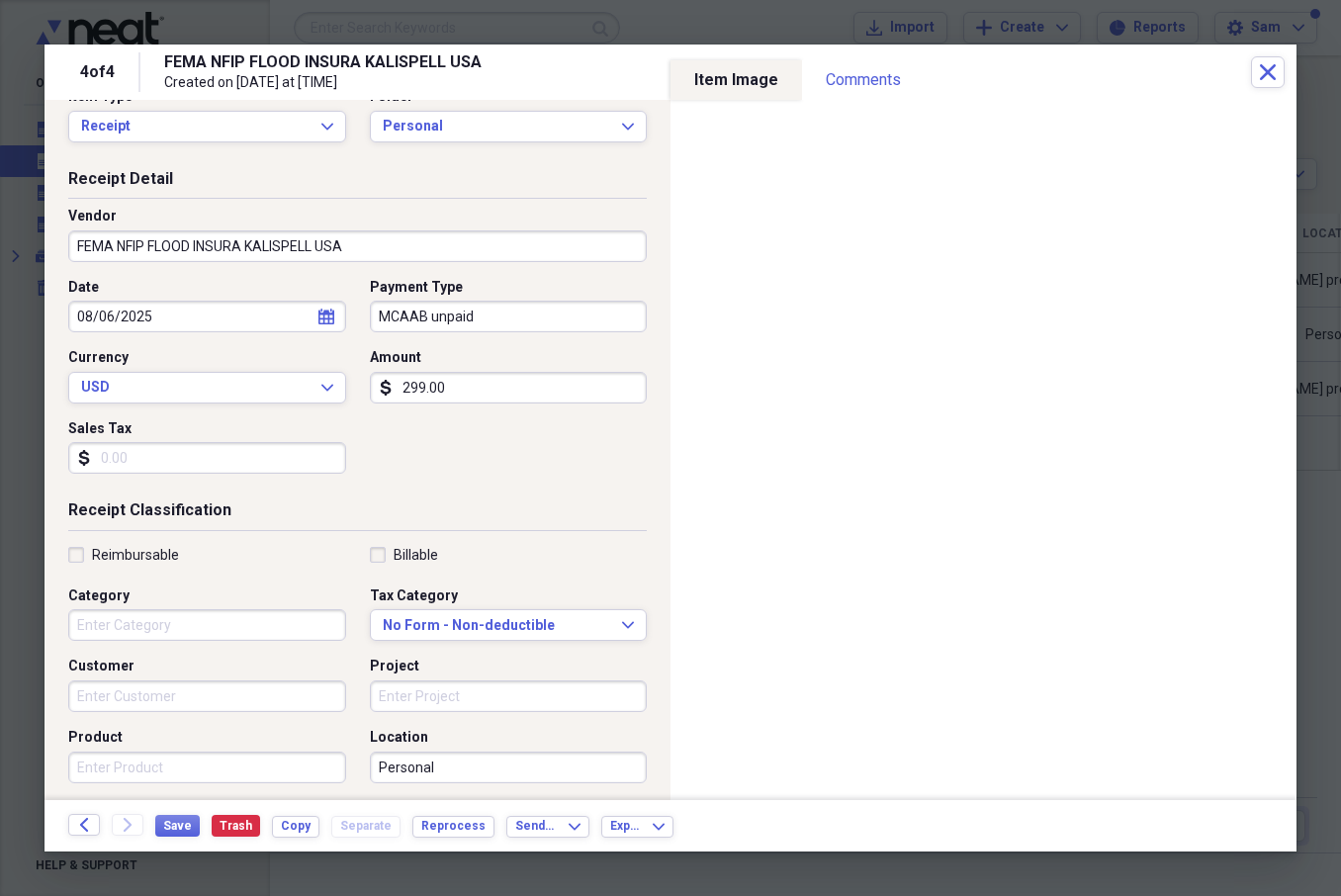 scroll, scrollTop: 37, scrollLeft: 0, axis: vertical 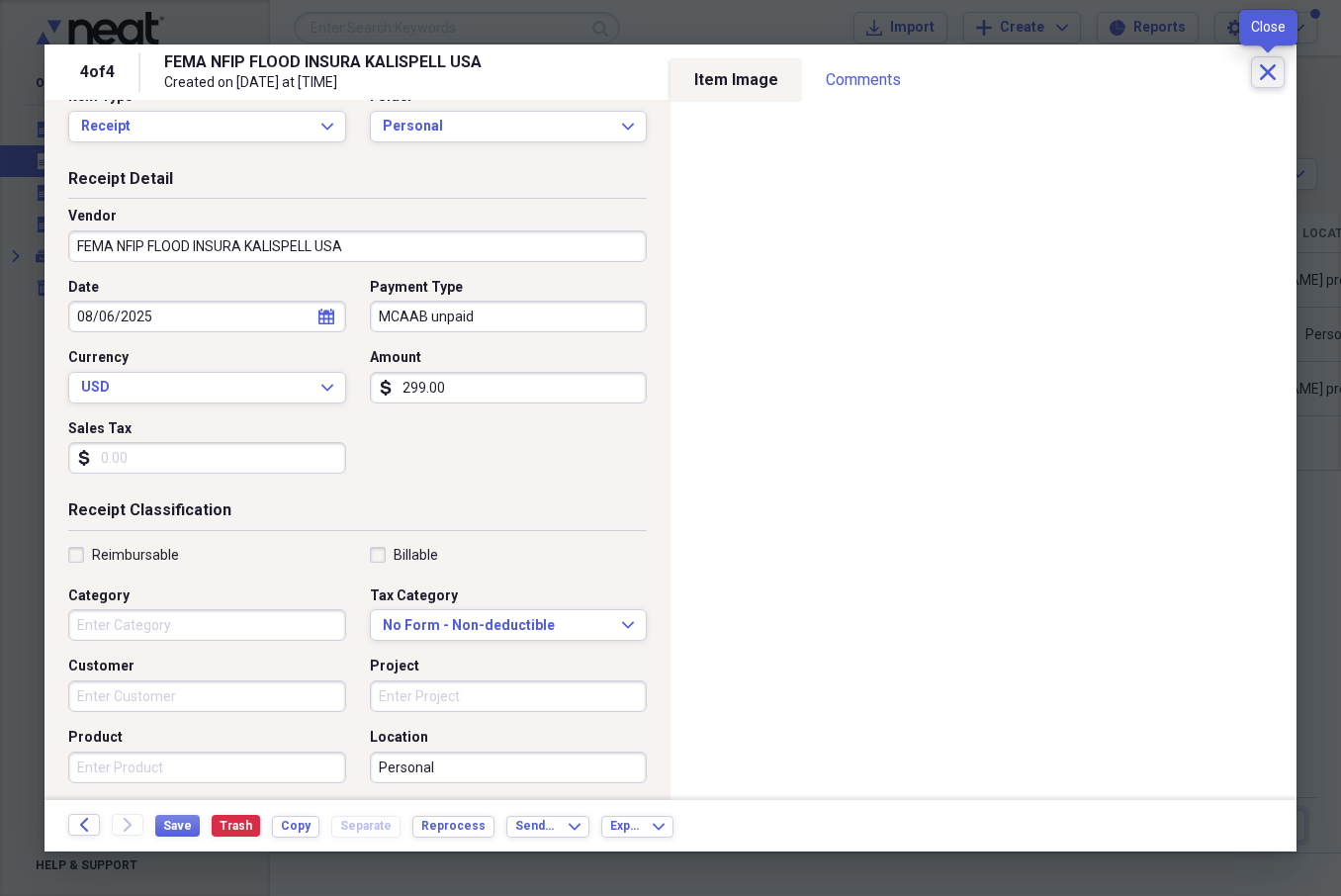 click on "Close" 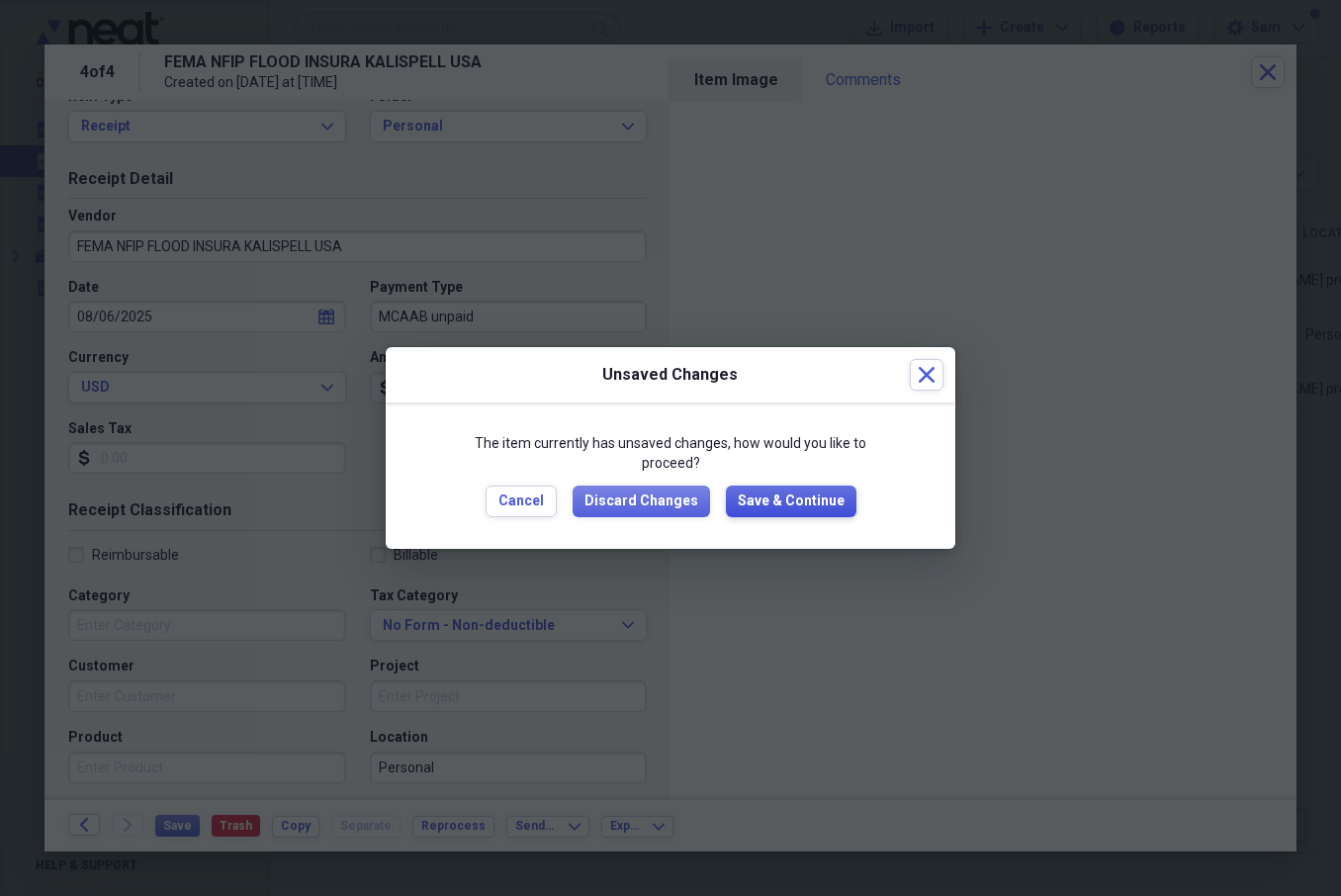 click on "Save & Continue" at bounding box center (791, 501) 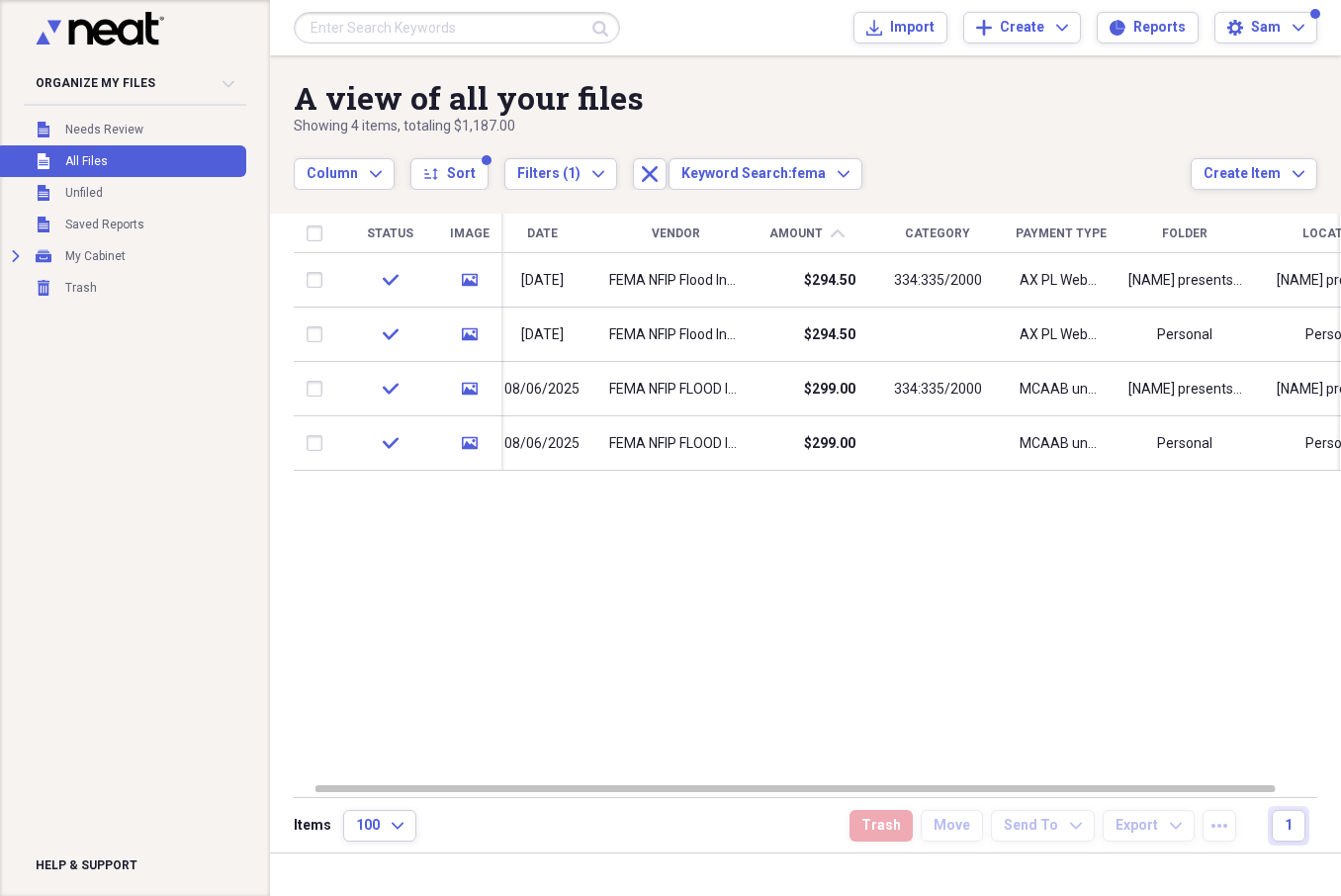 click at bounding box center [457, 28] 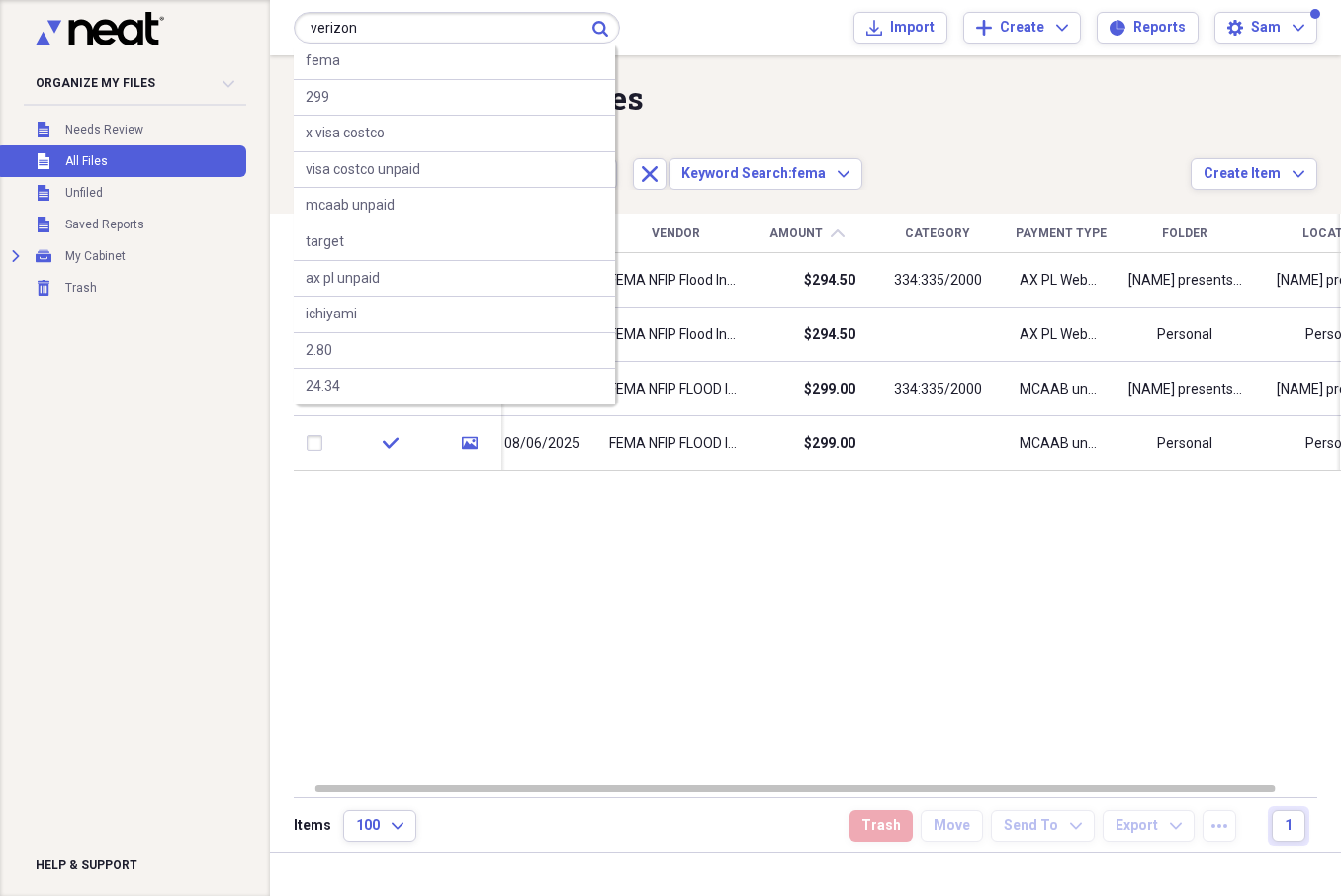 type on "verizon" 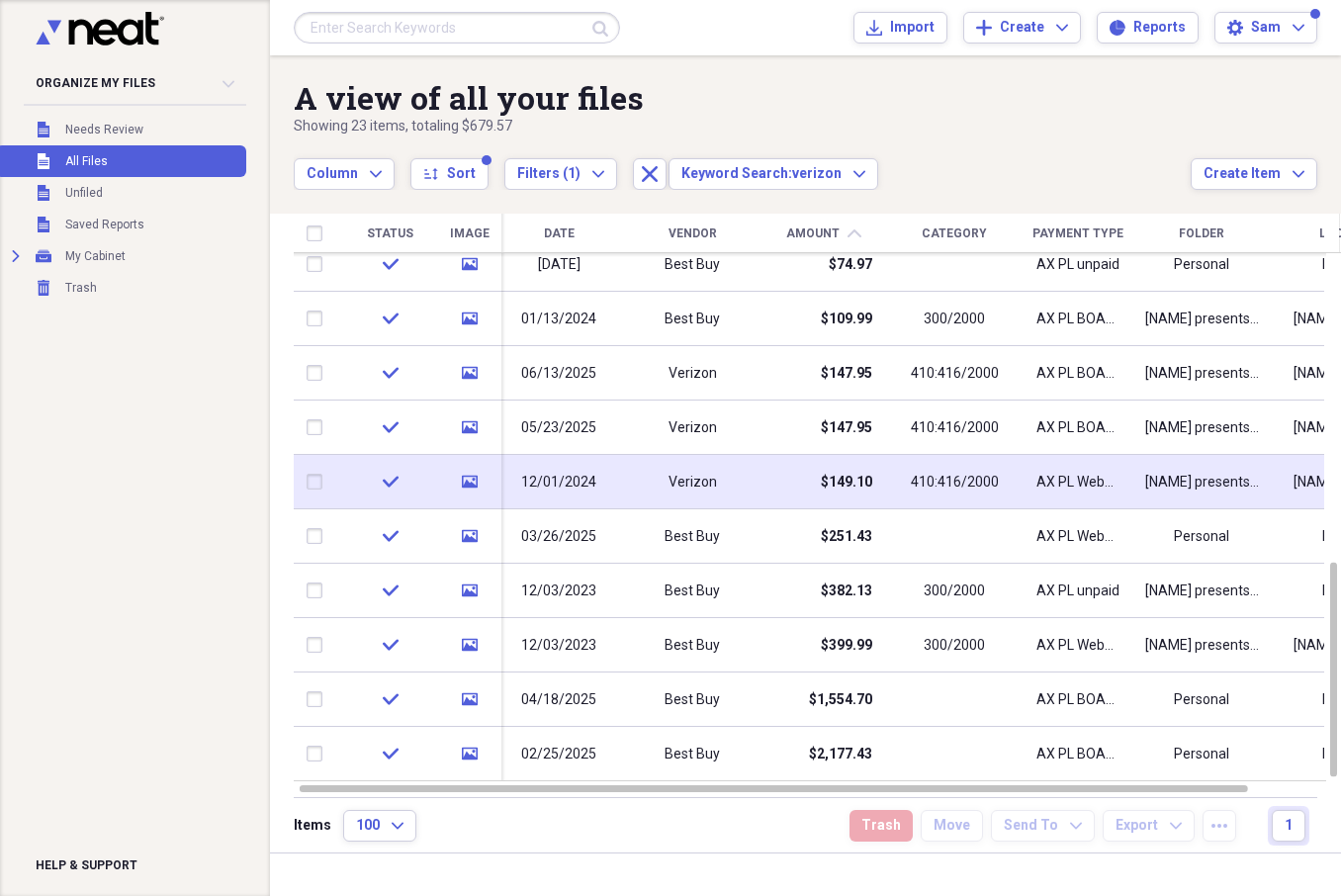 click on "Verizon" at bounding box center [692, 482] 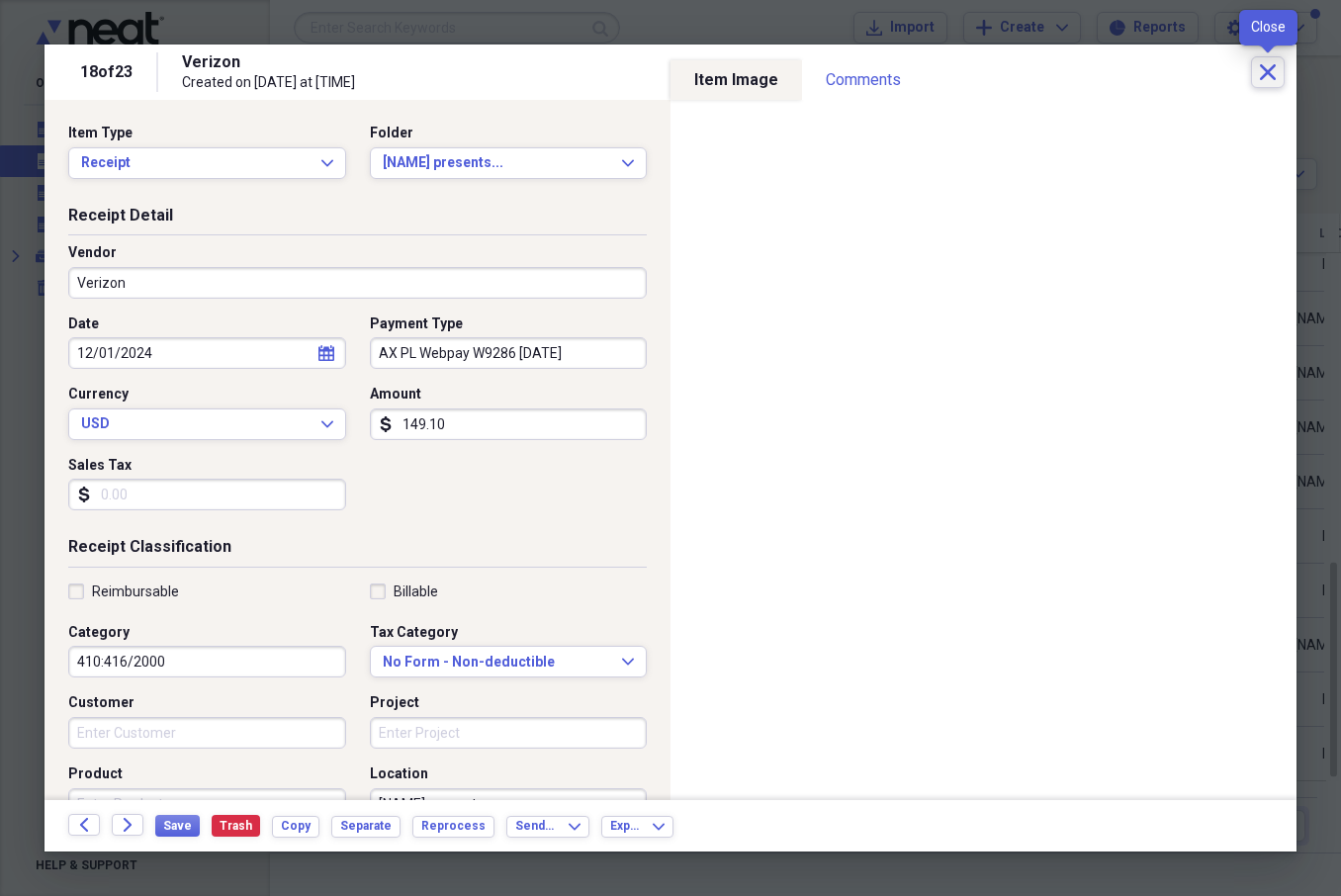 click on "Close" 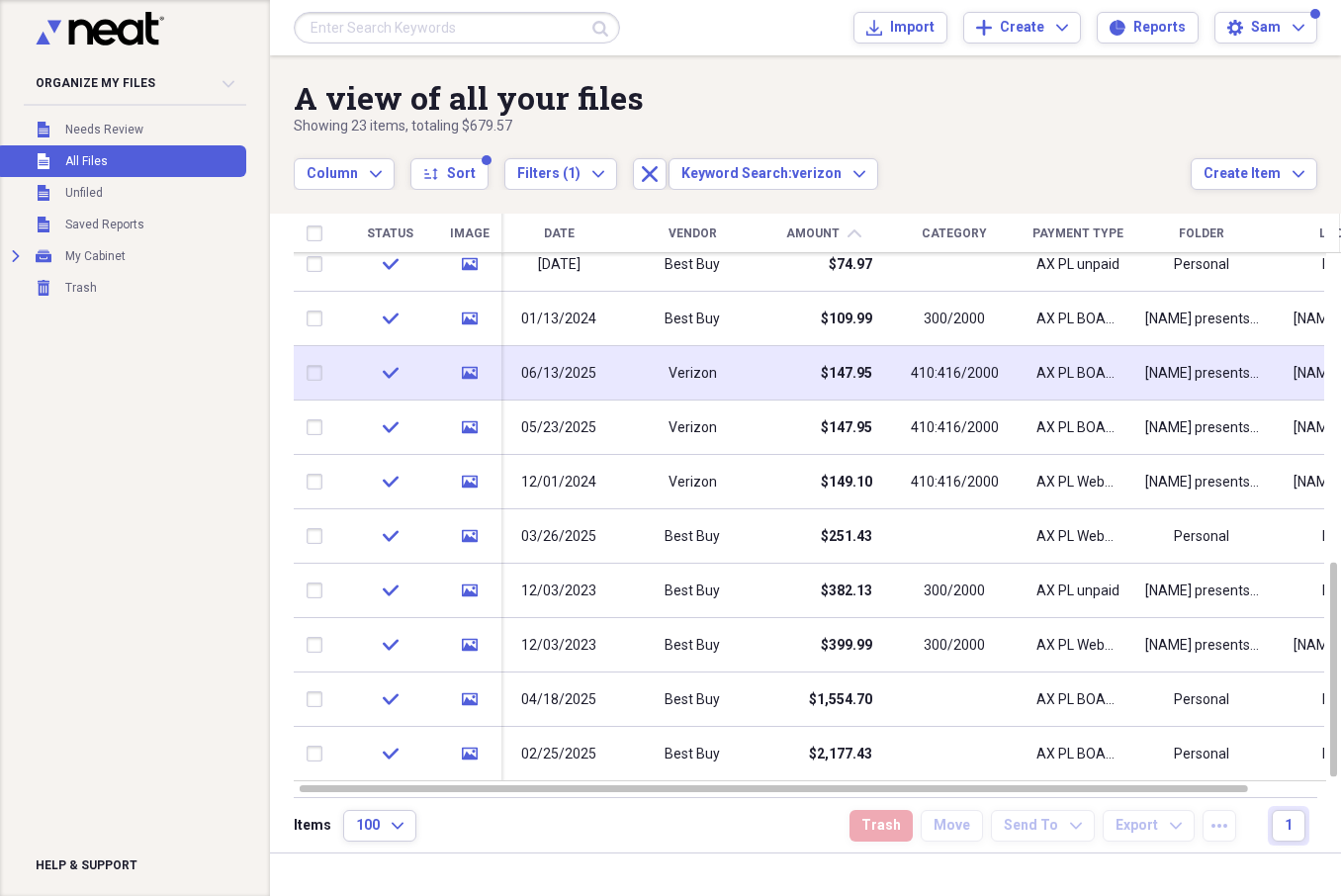 click on "Verizon" at bounding box center [692, 373] 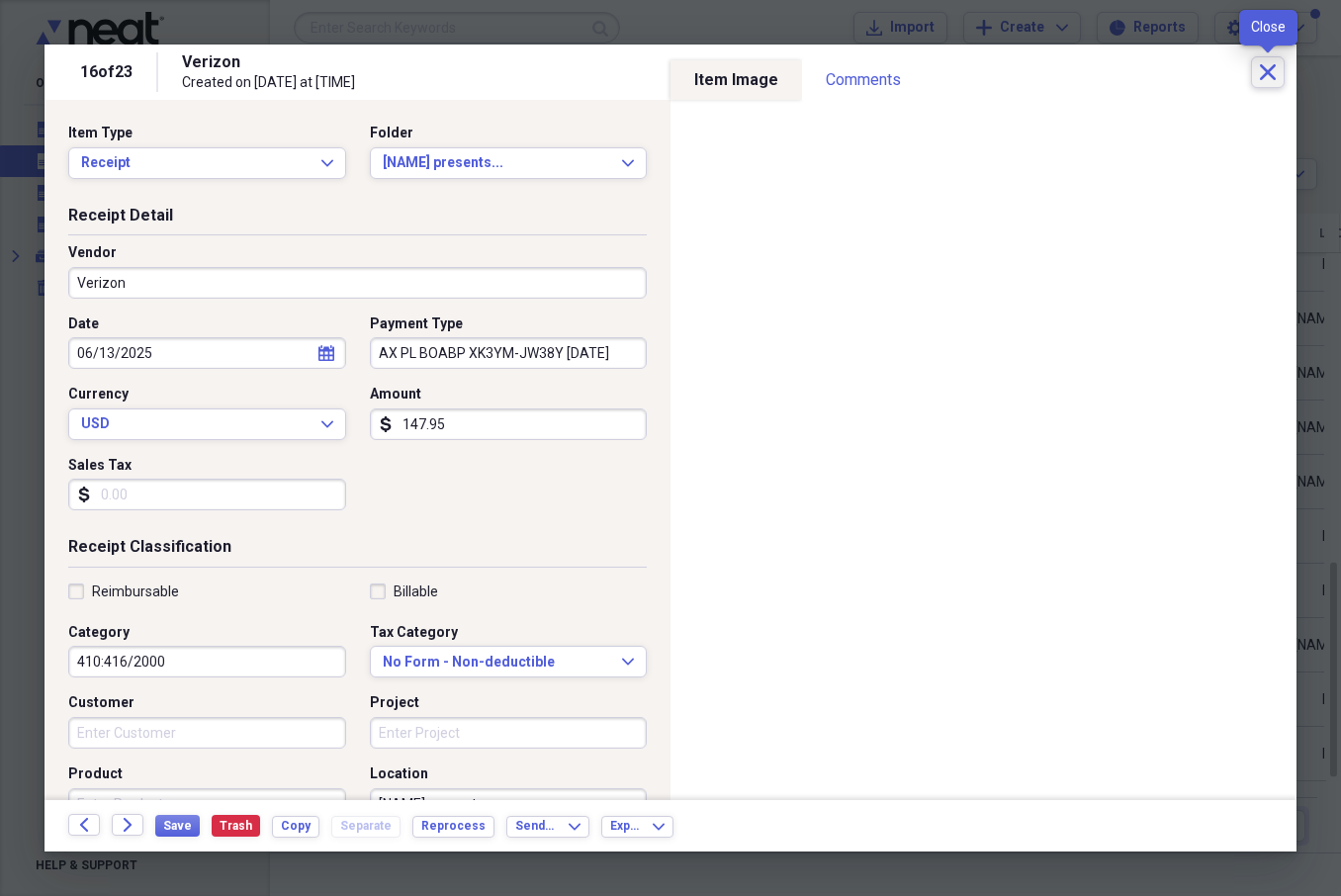 click on "Close" 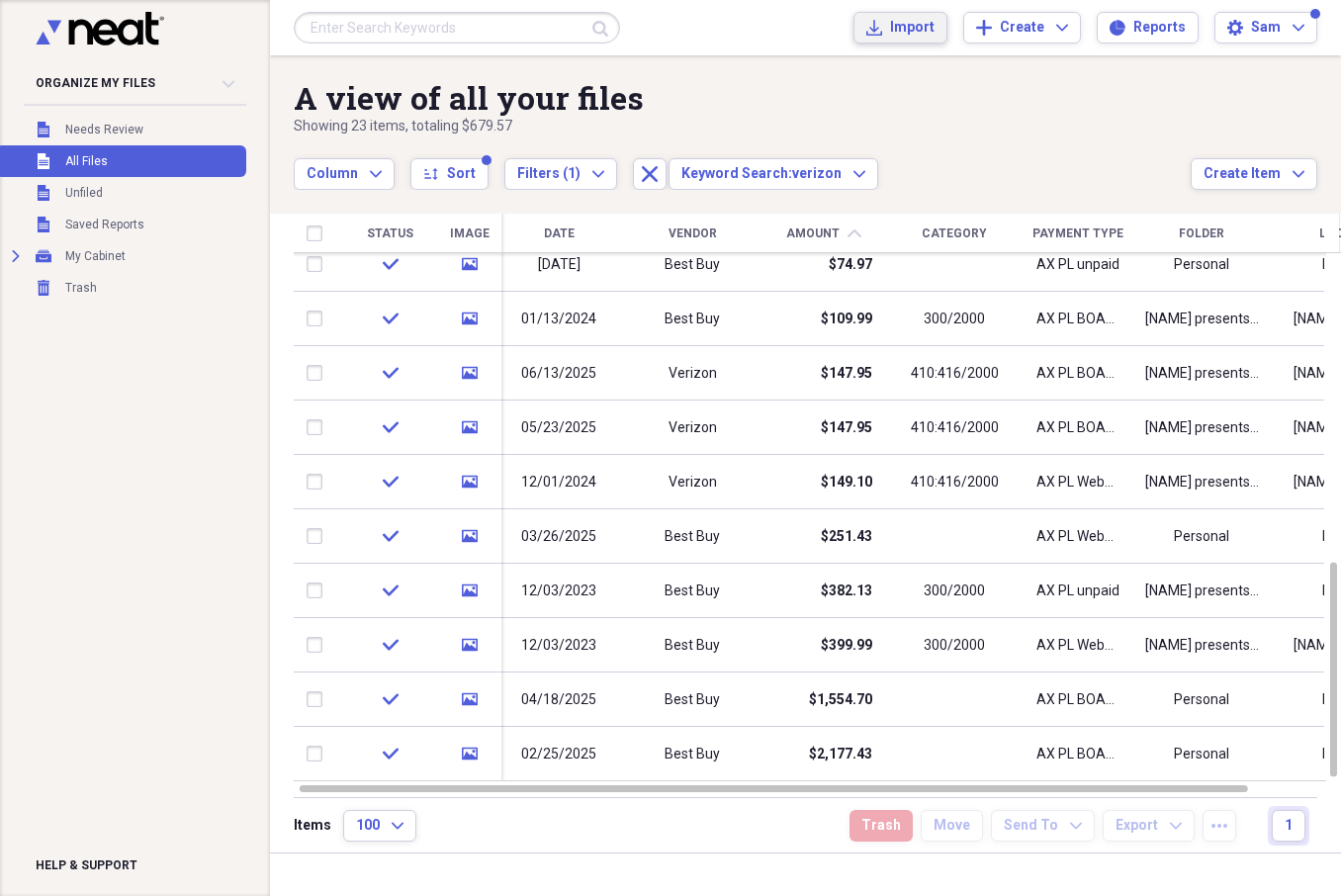 click on "Import" at bounding box center [912, 28] 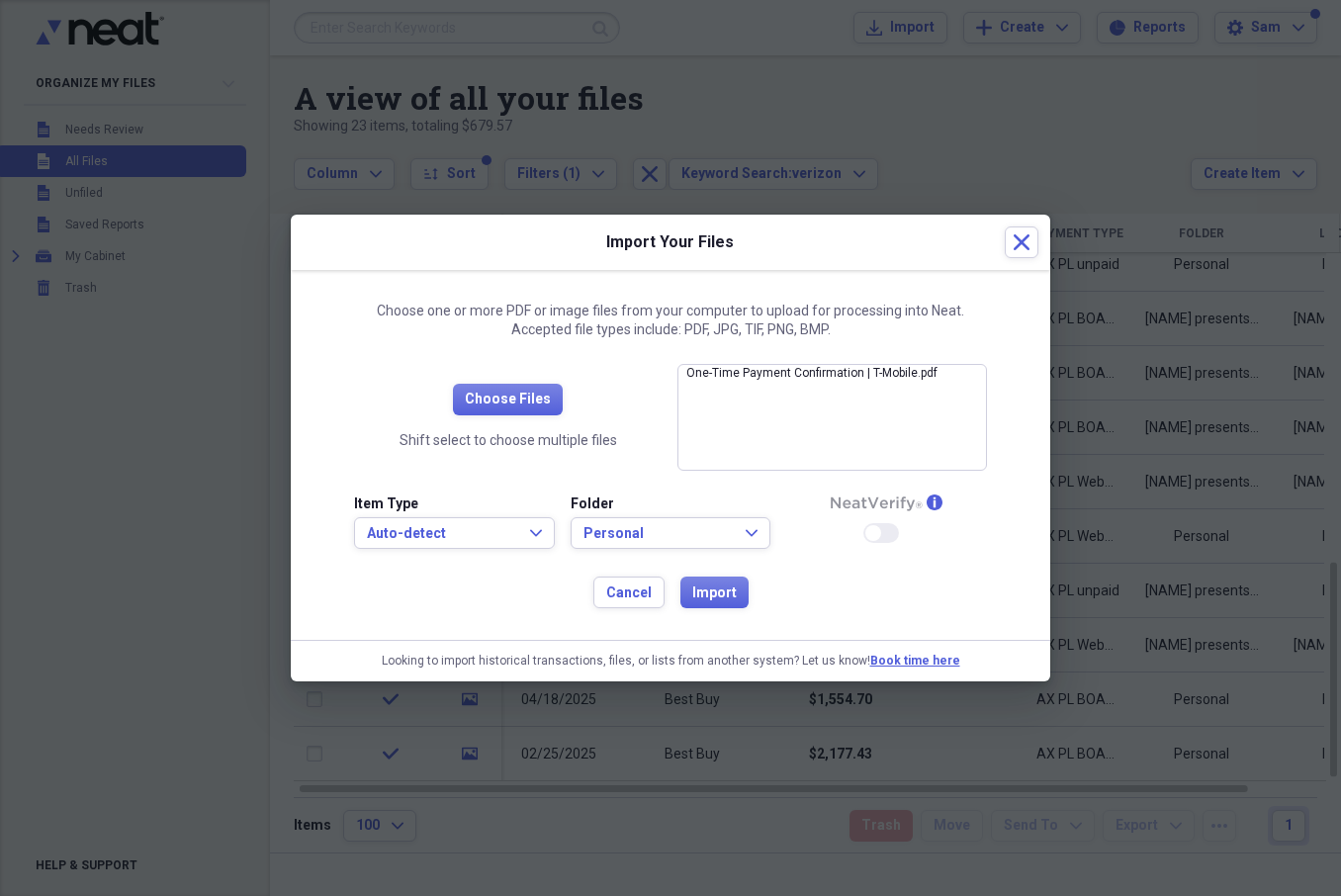 drag, startPoint x: 521, startPoint y: 525, endPoint x: 526, endPoint y: 511, distance: 14.866069 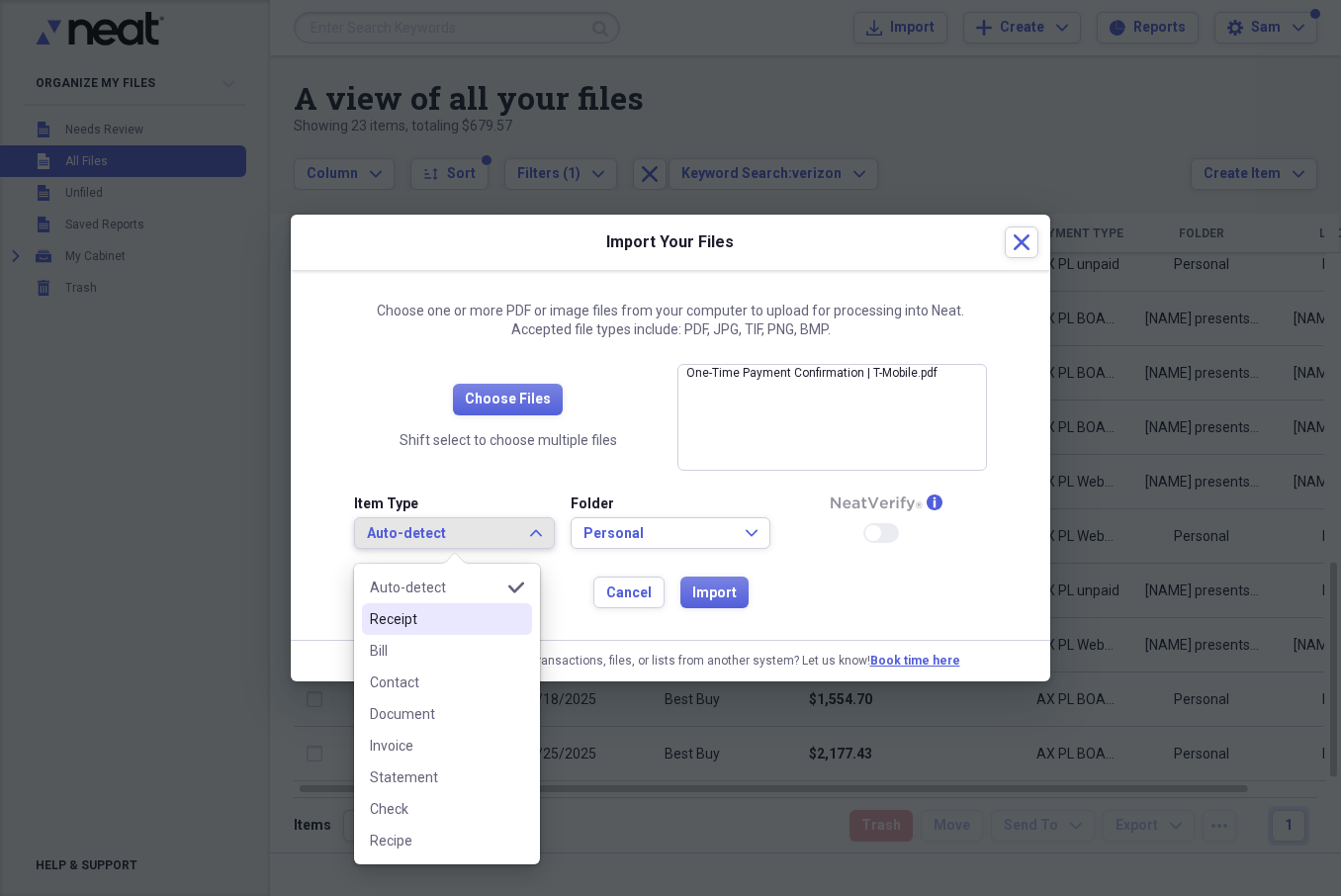 click on "Receipt" at bounding box center (435, 619) 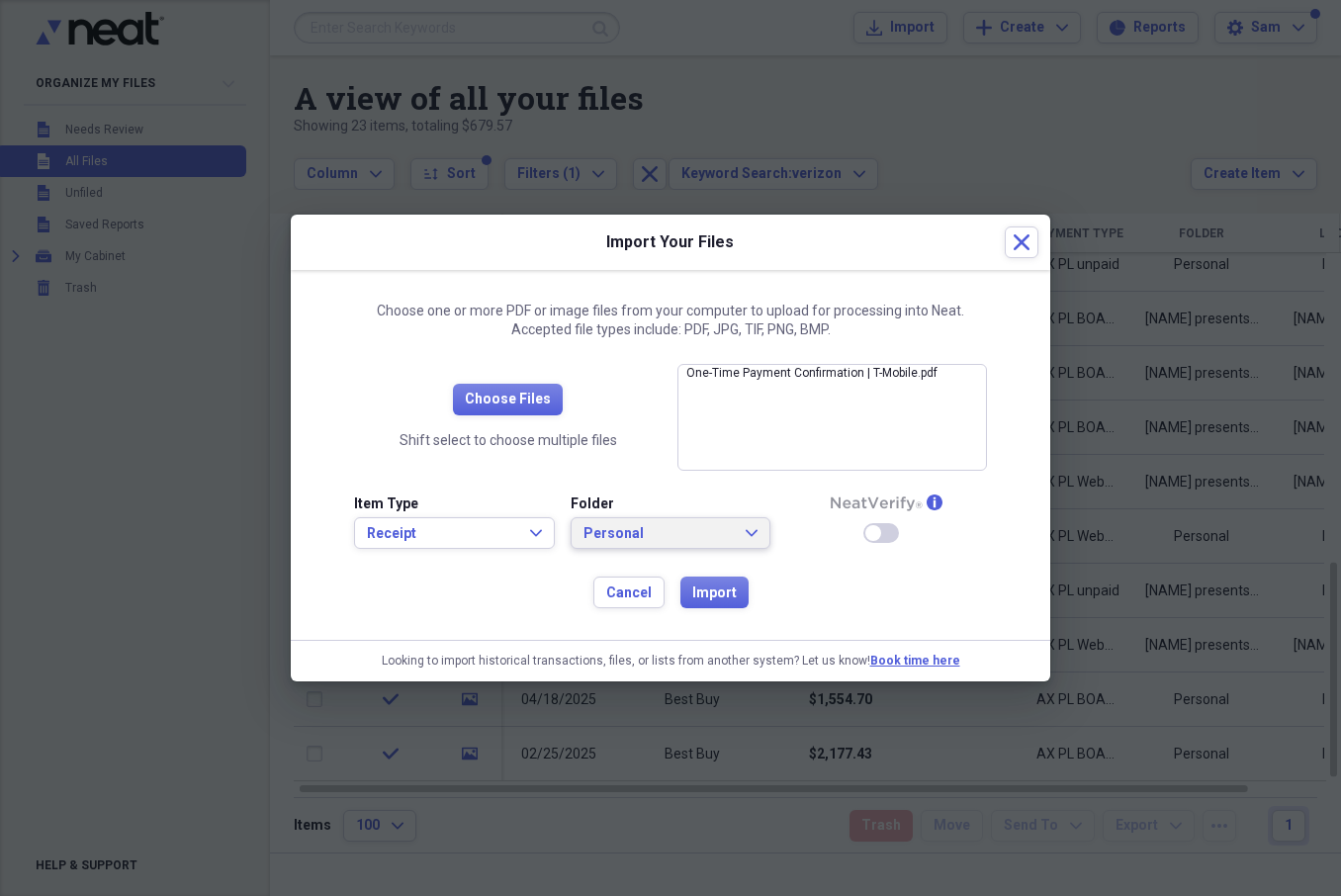 click on "Personal" at bounding box center (659, 534) 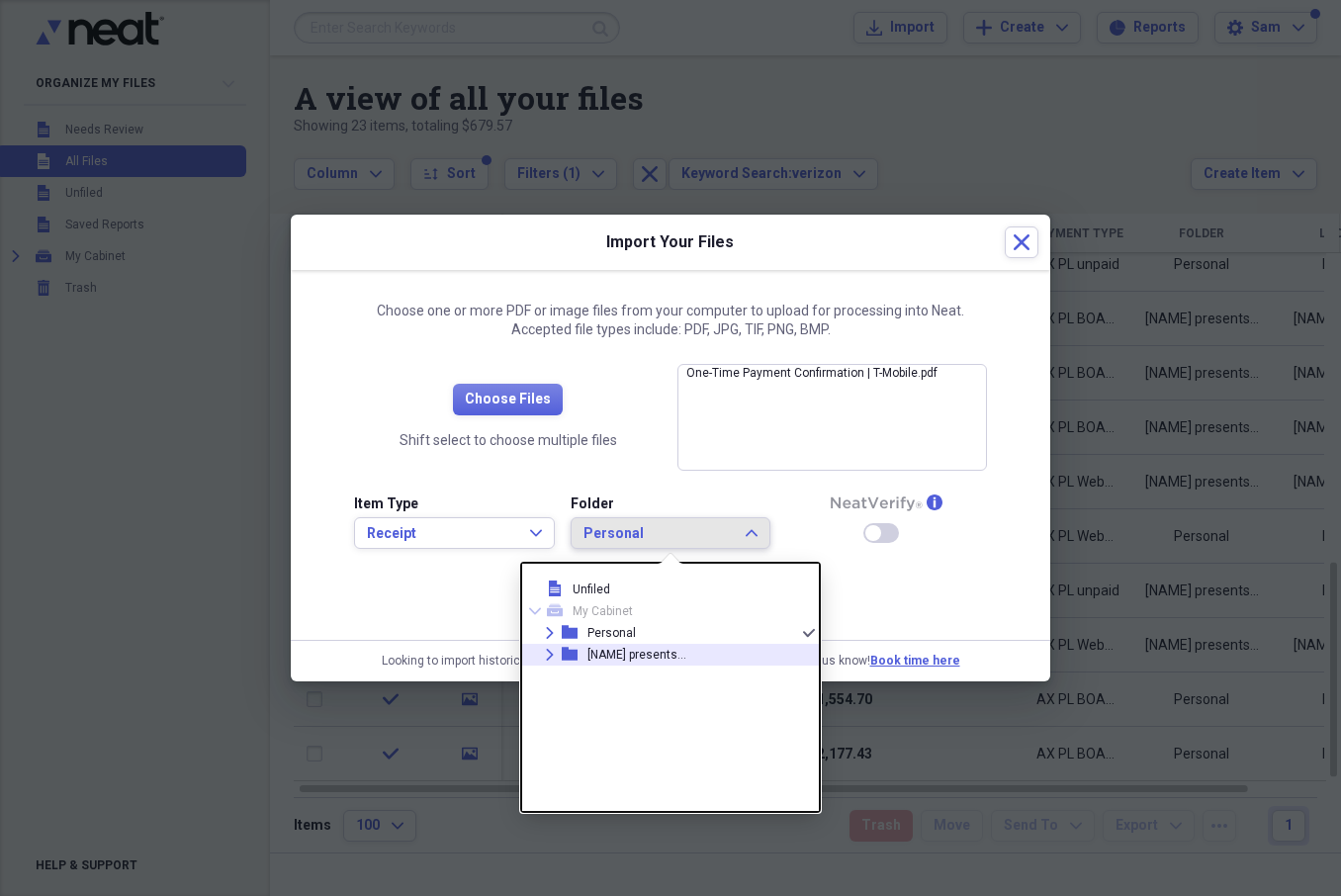 click on "[NAME] presents..." at bounding box center [637, 655] 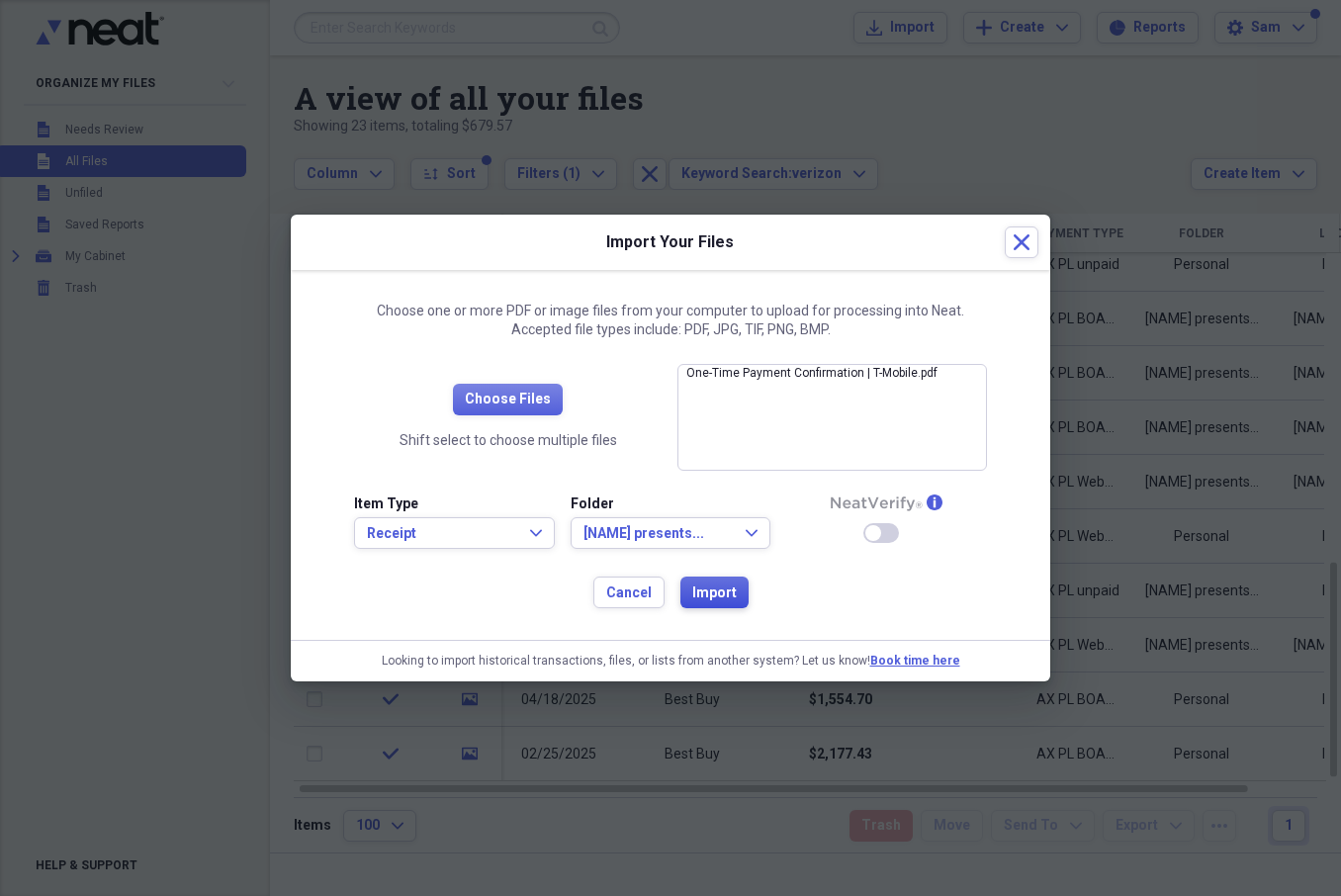 click on "Import" at bounding box center (714, 593) 